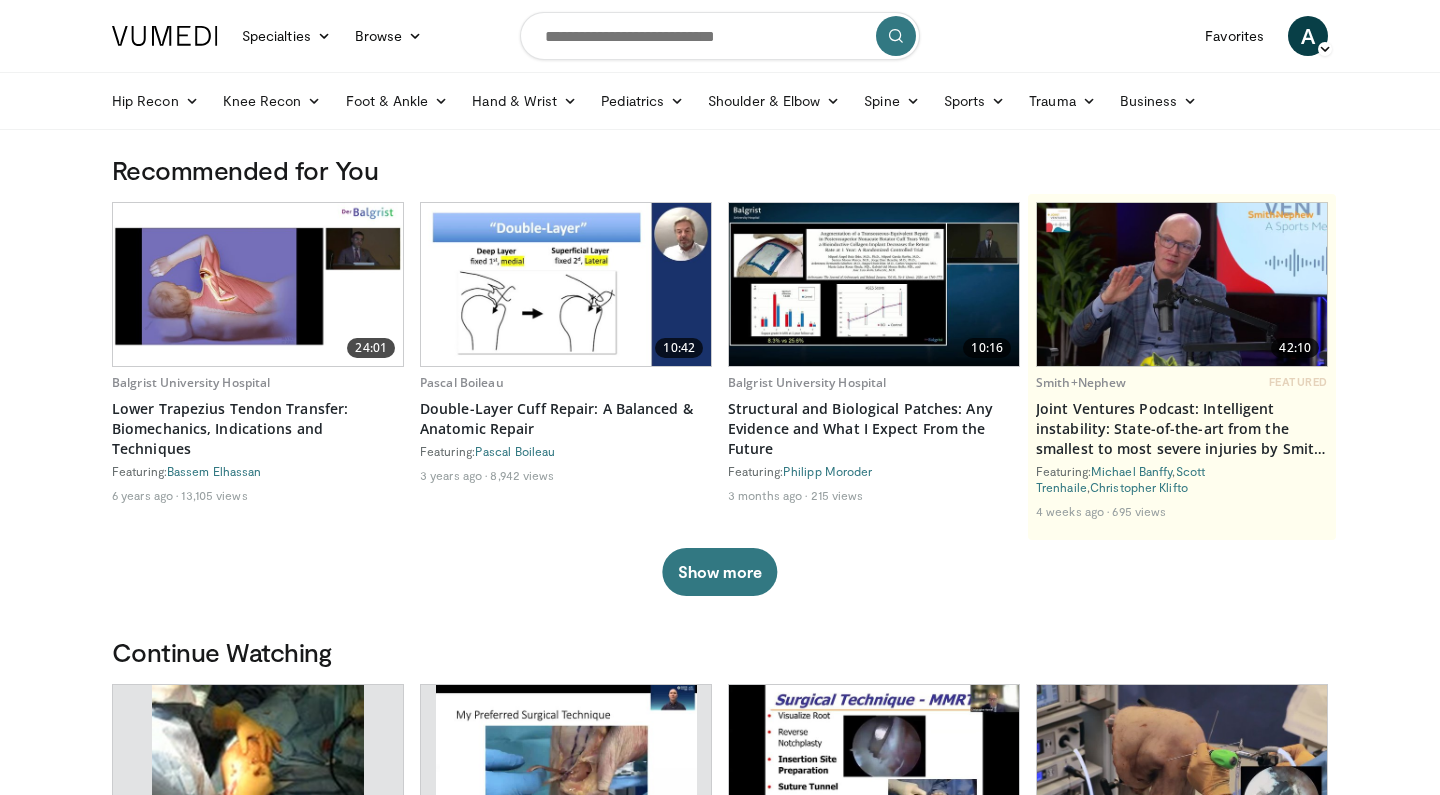 scroll, scrollTop: 0, scrollLeft: 0, axis: both 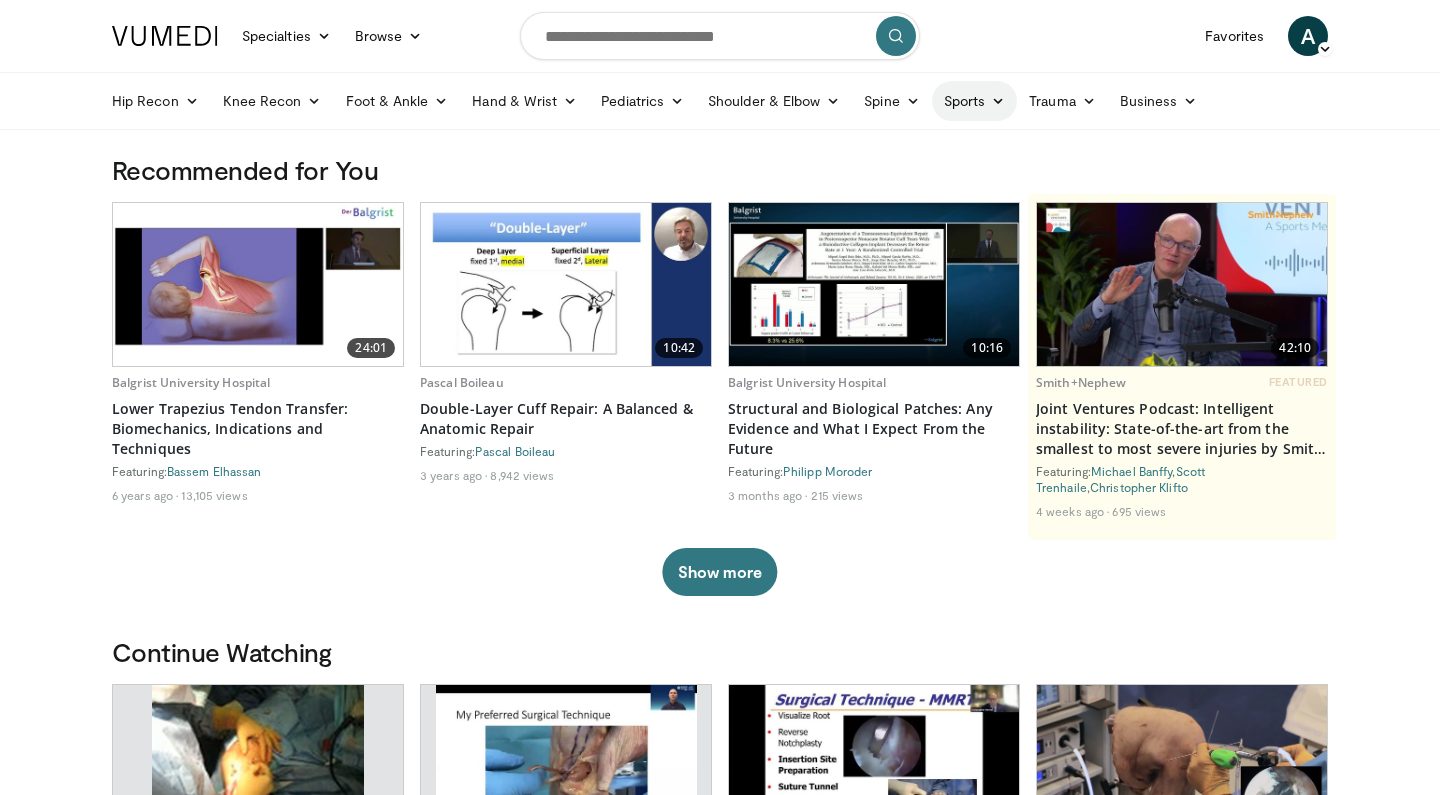 click on "Sports" at bounding box center [975, 101] 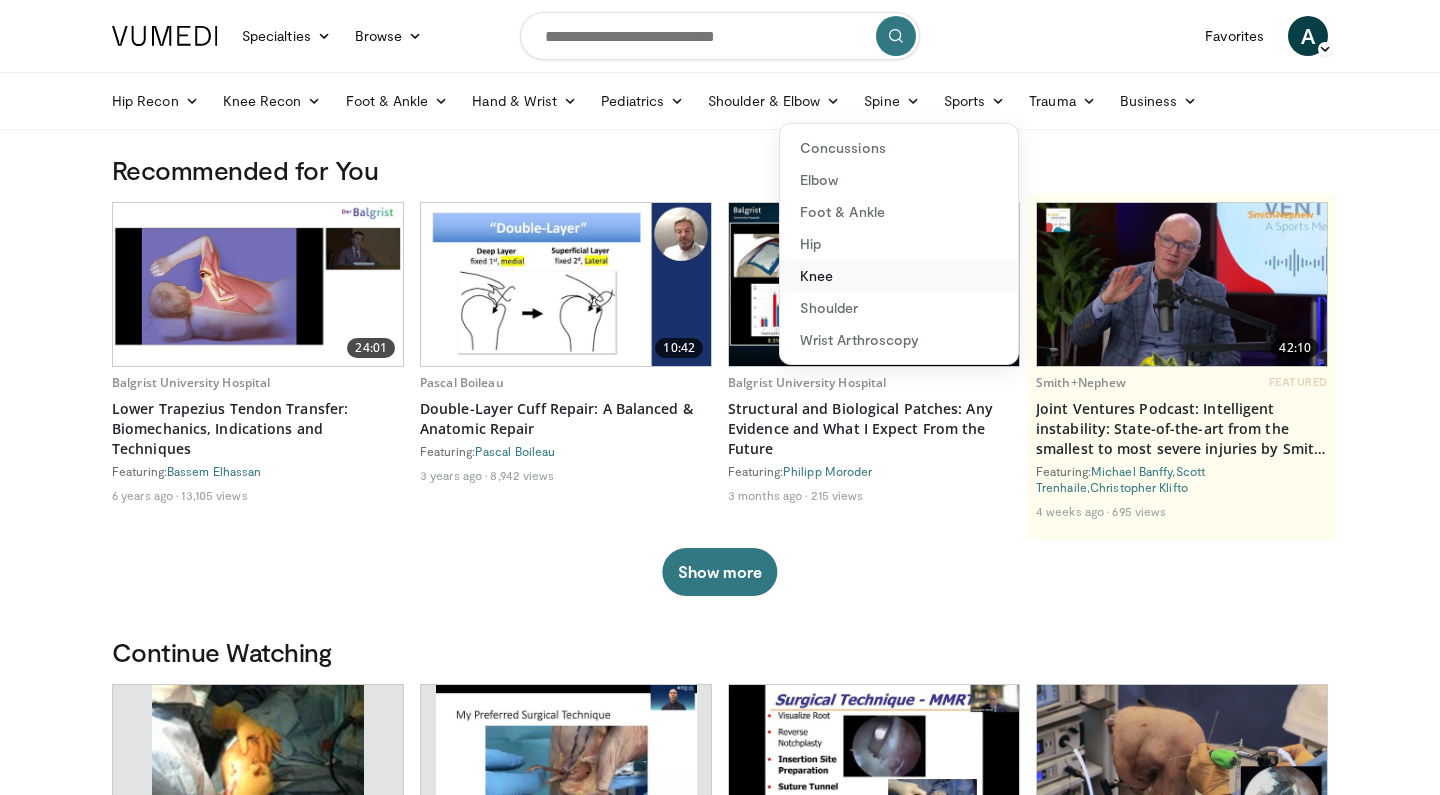 click on "Knee" at bounding box center (899, 276) 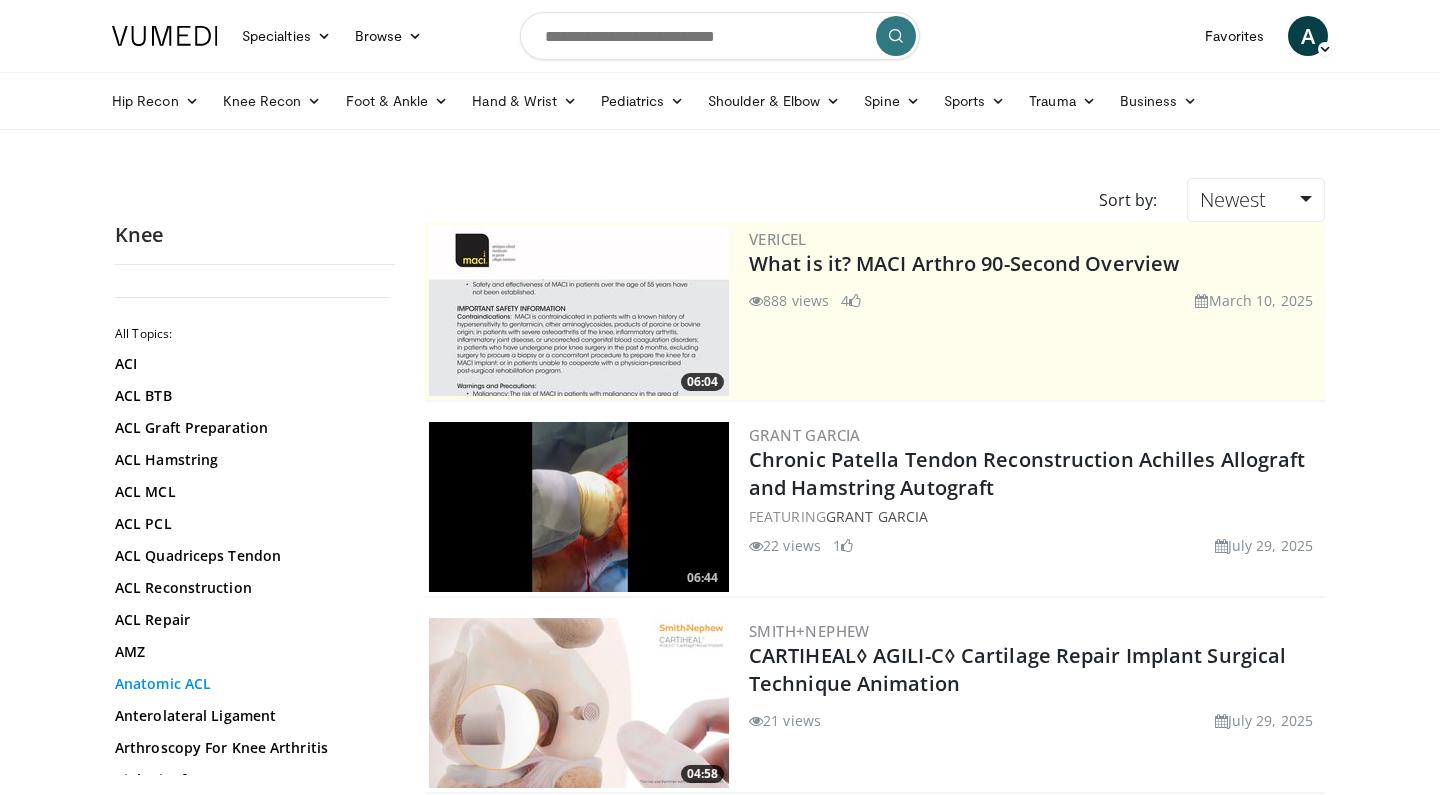 scroll, scrollTop: 0, scrollLeft: 0, axis: both 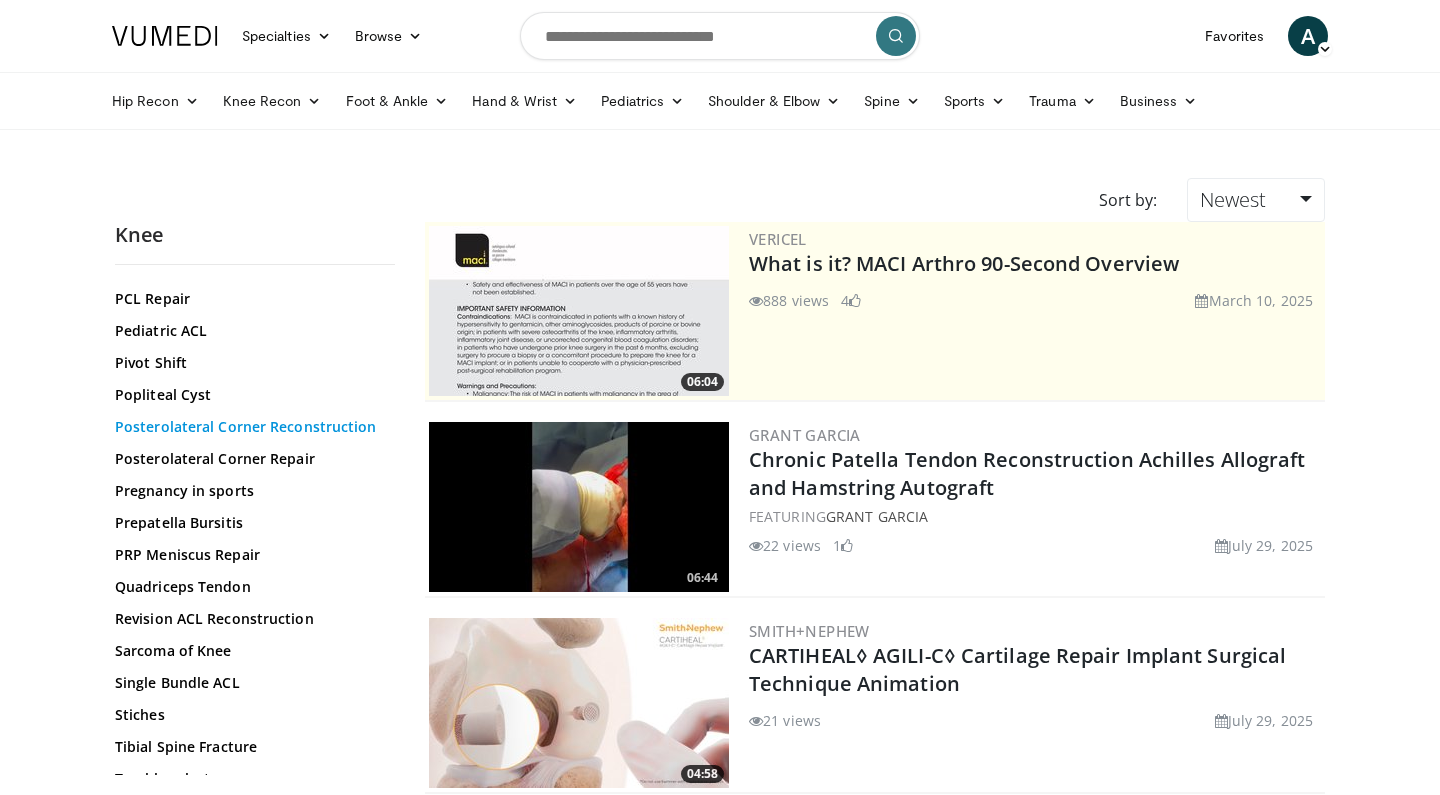 click on "Posterolateral Corner Reconstruction" at bounding box center [250, 427] 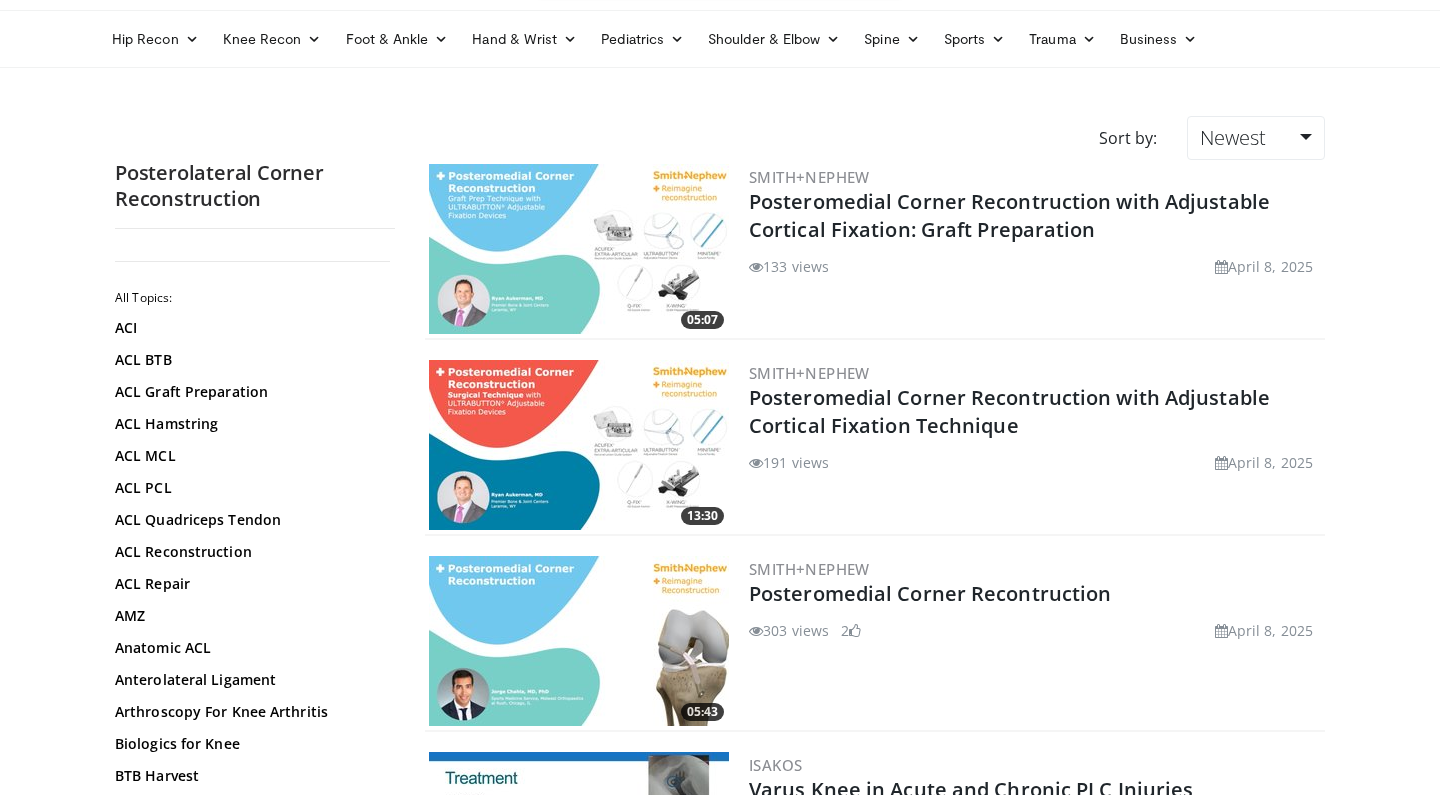 scroll, scrollTop: 616, scrollLeft: 0, axis: vertical 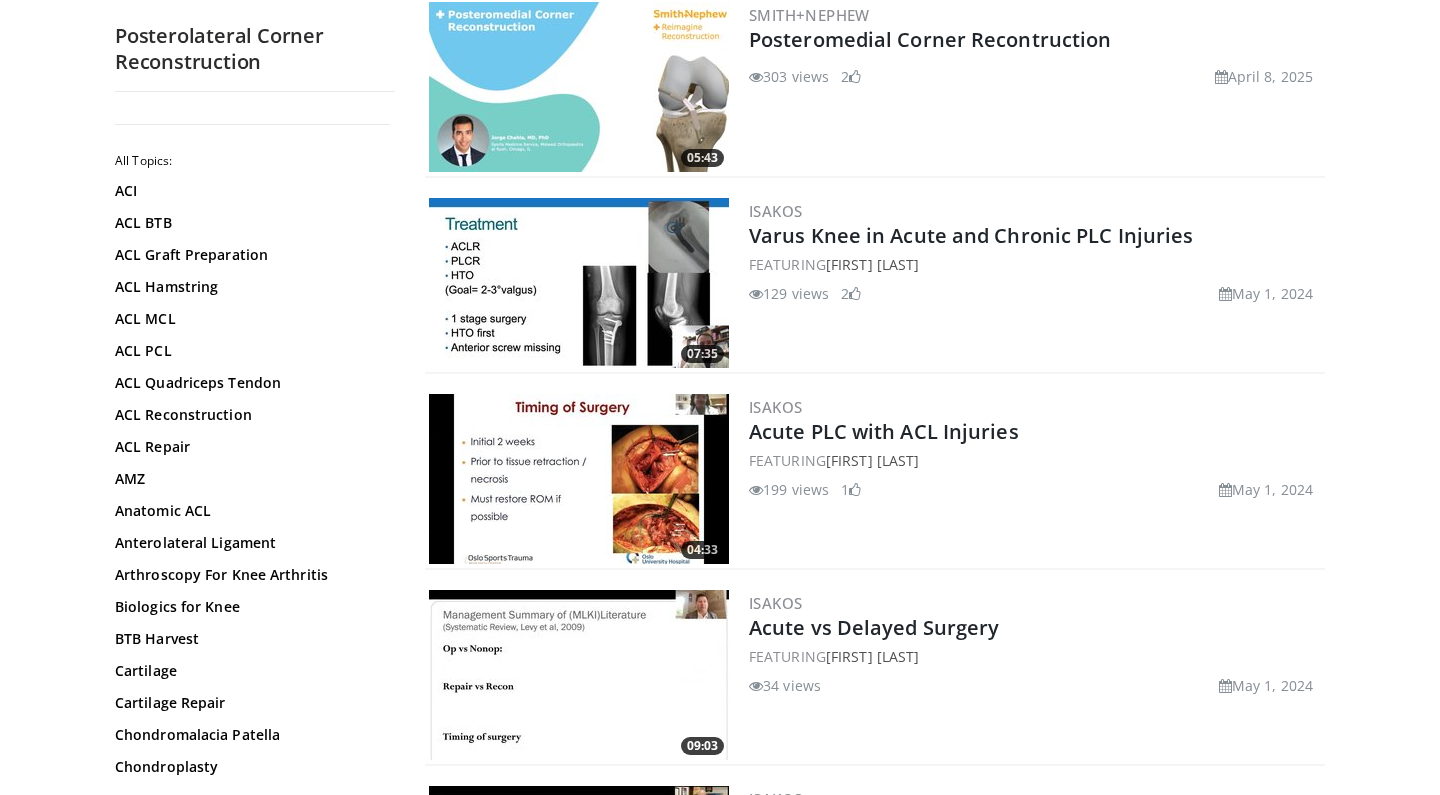 click at bounding box center (579, 479) 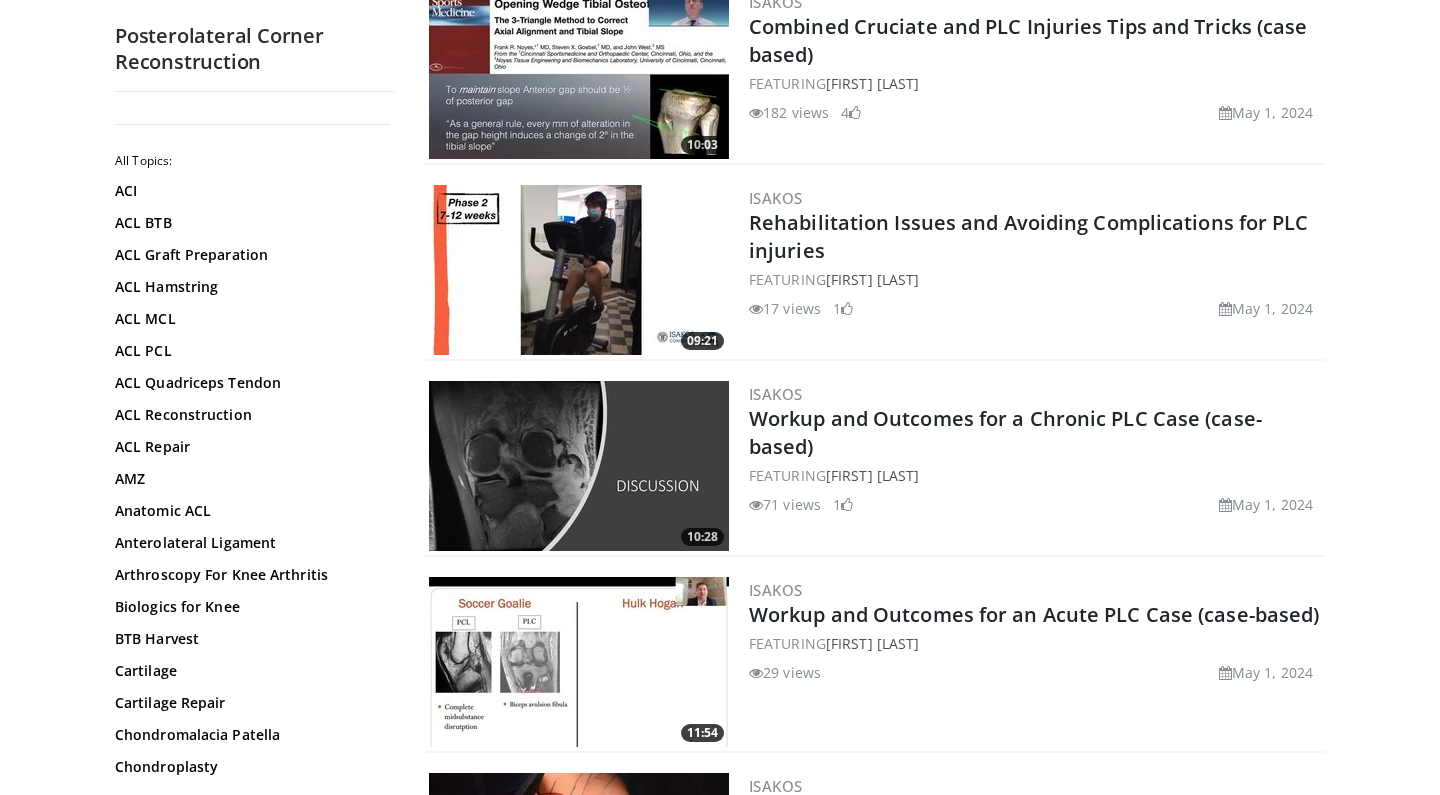 scroll, scrollTop: 1827, scrollLeft: 0, axis: vertical 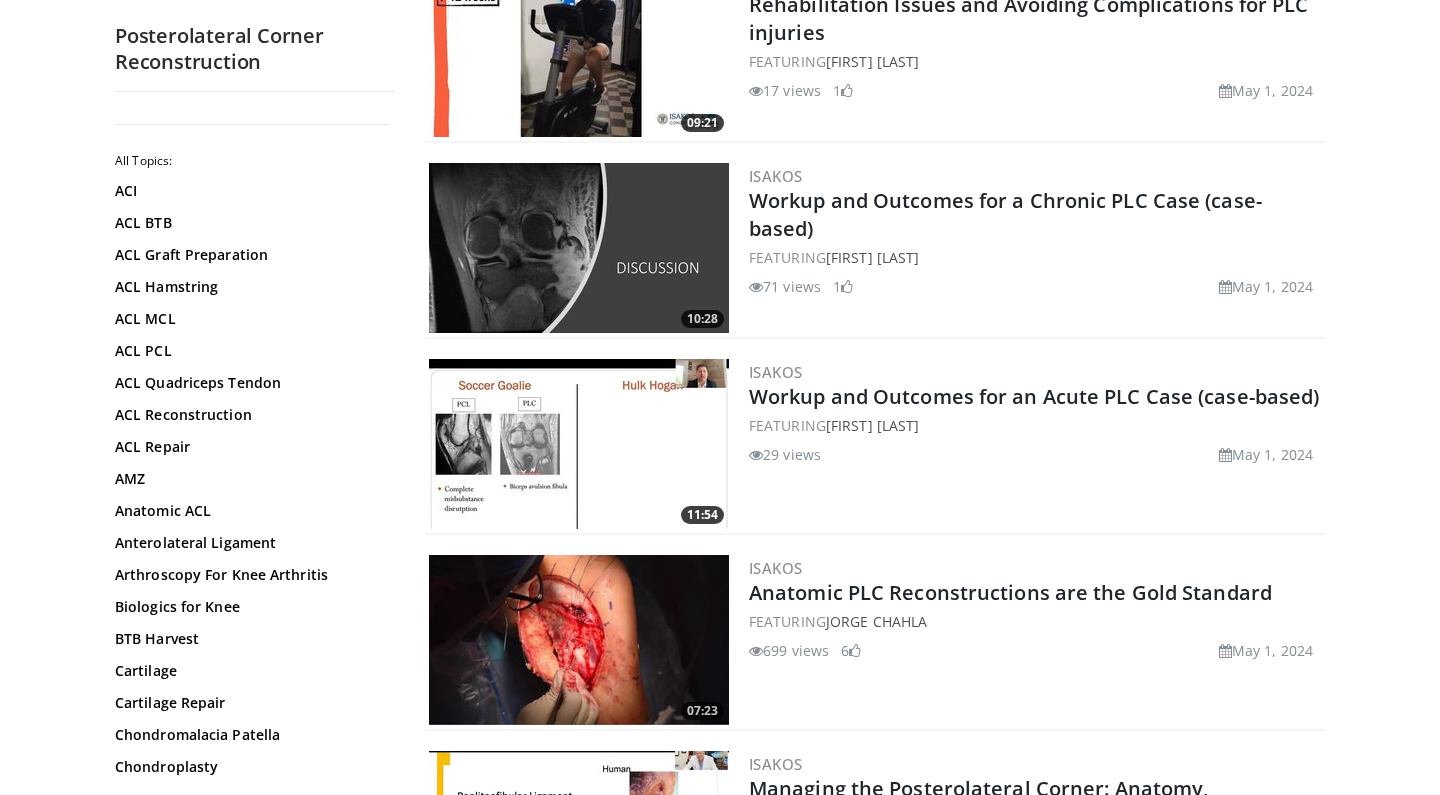 click at bounding box center (579, 640) 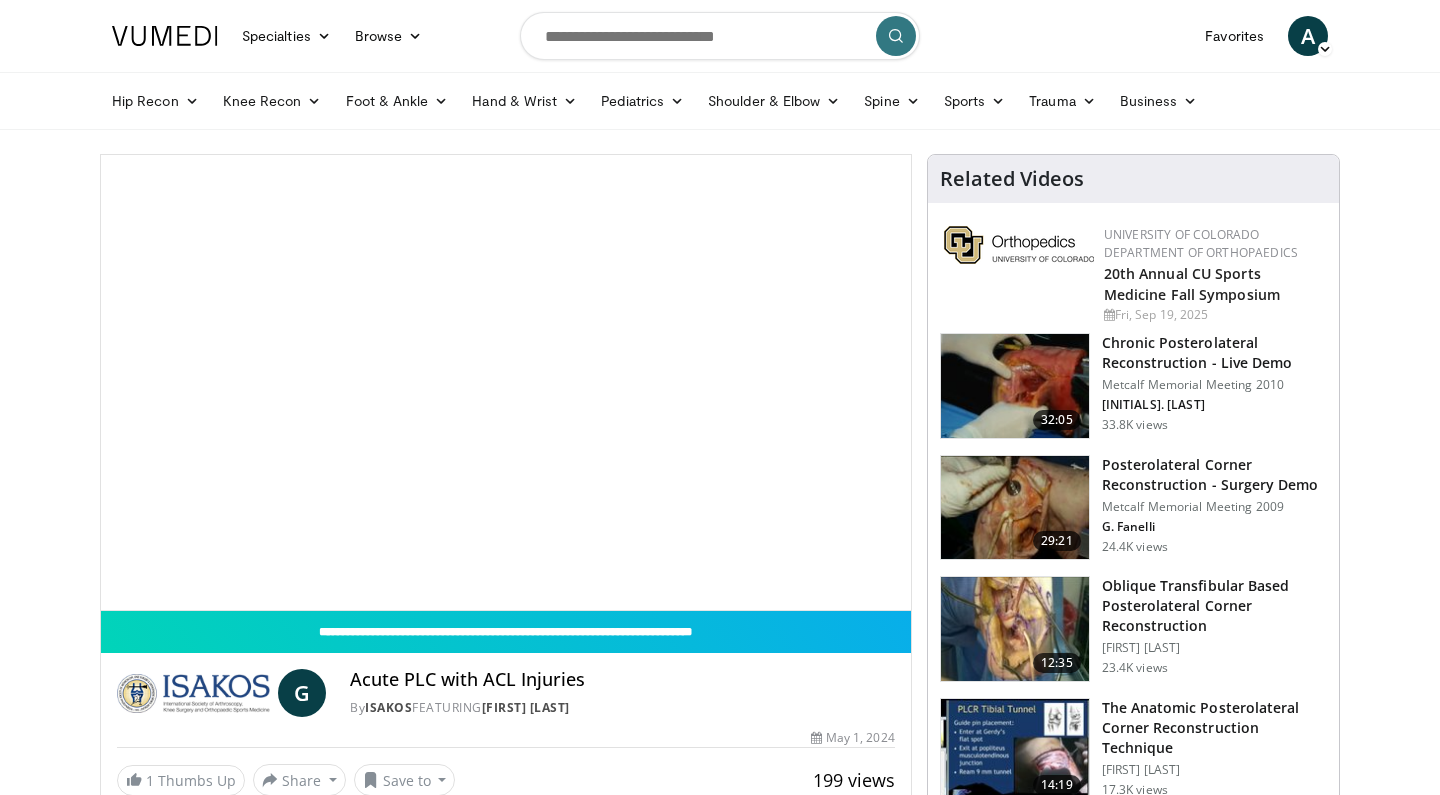 scroll, scrollTop: 0, scrollLeft: 0, axis: both 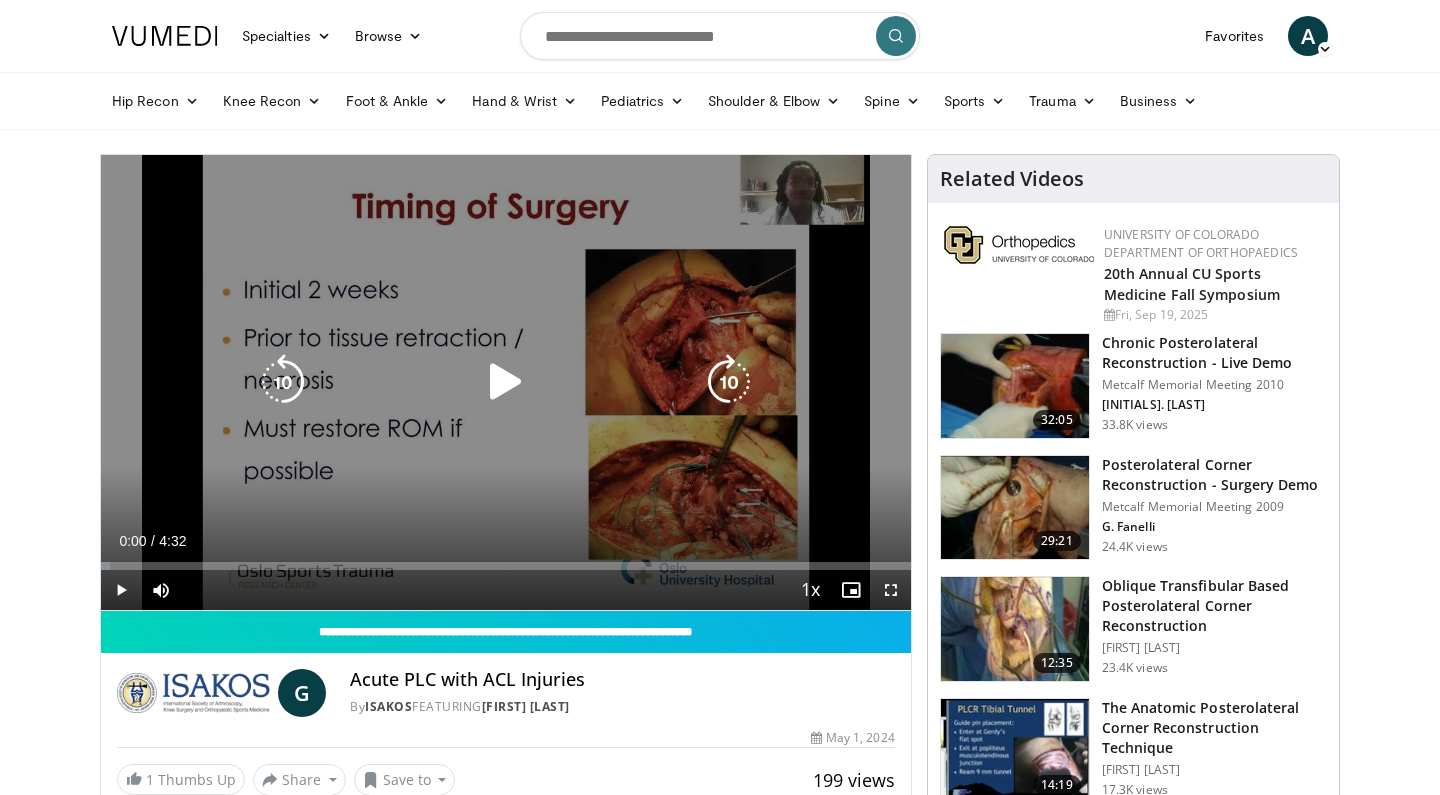 click at bounding box center [506, 382] 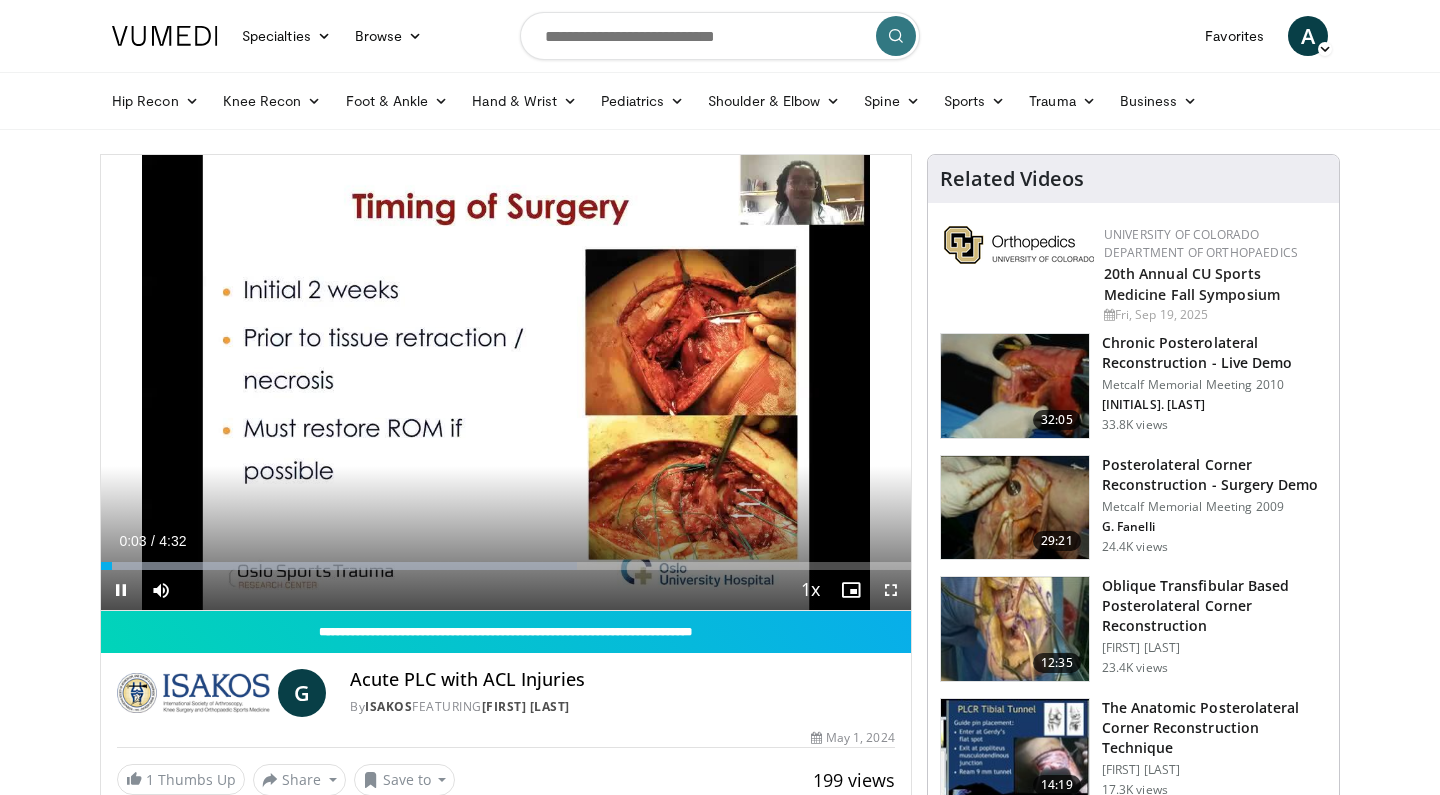 click at bounding box center (891, 590) 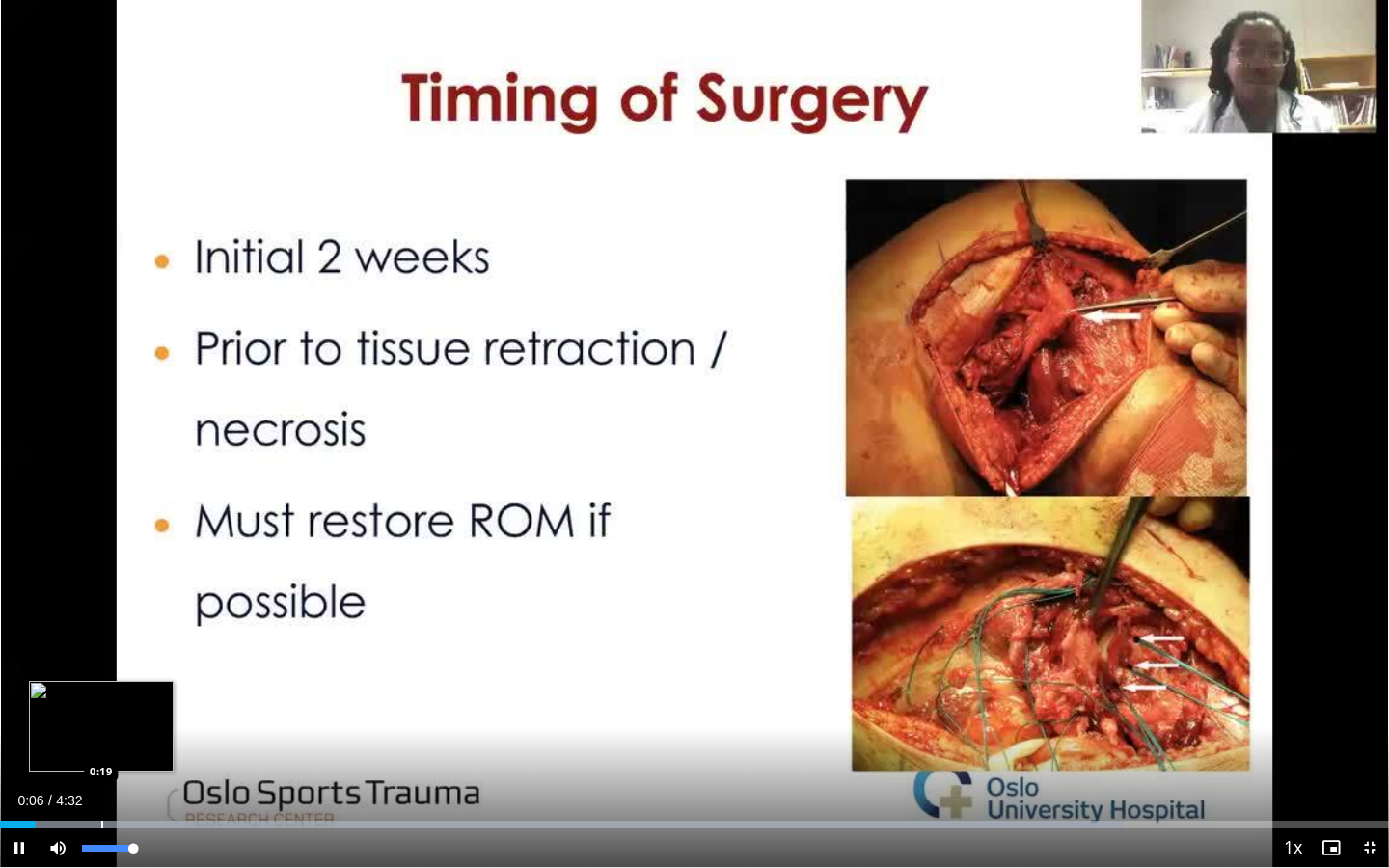 click at bounding box center (102, 825) 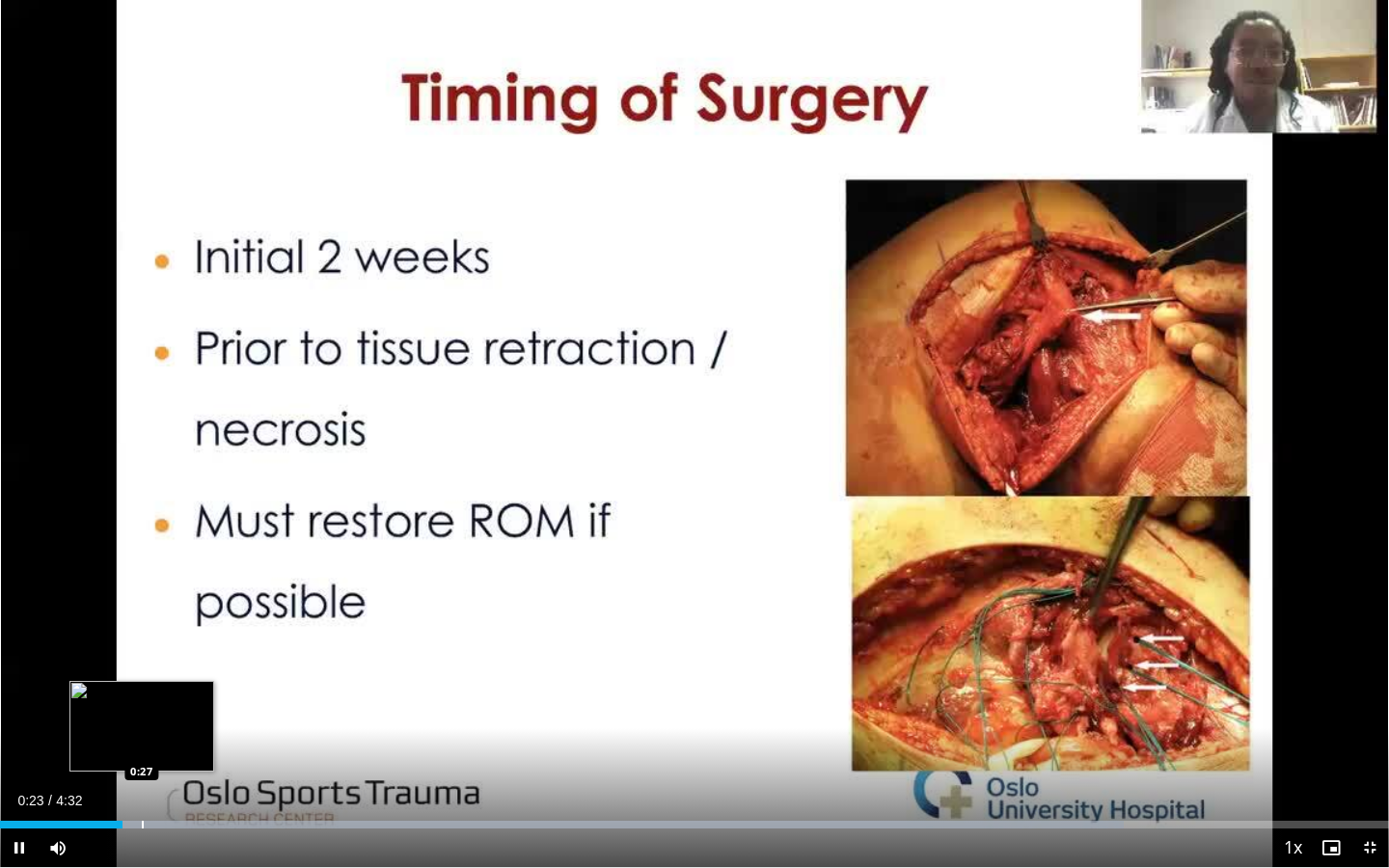 click at bounding box center (143, 825) 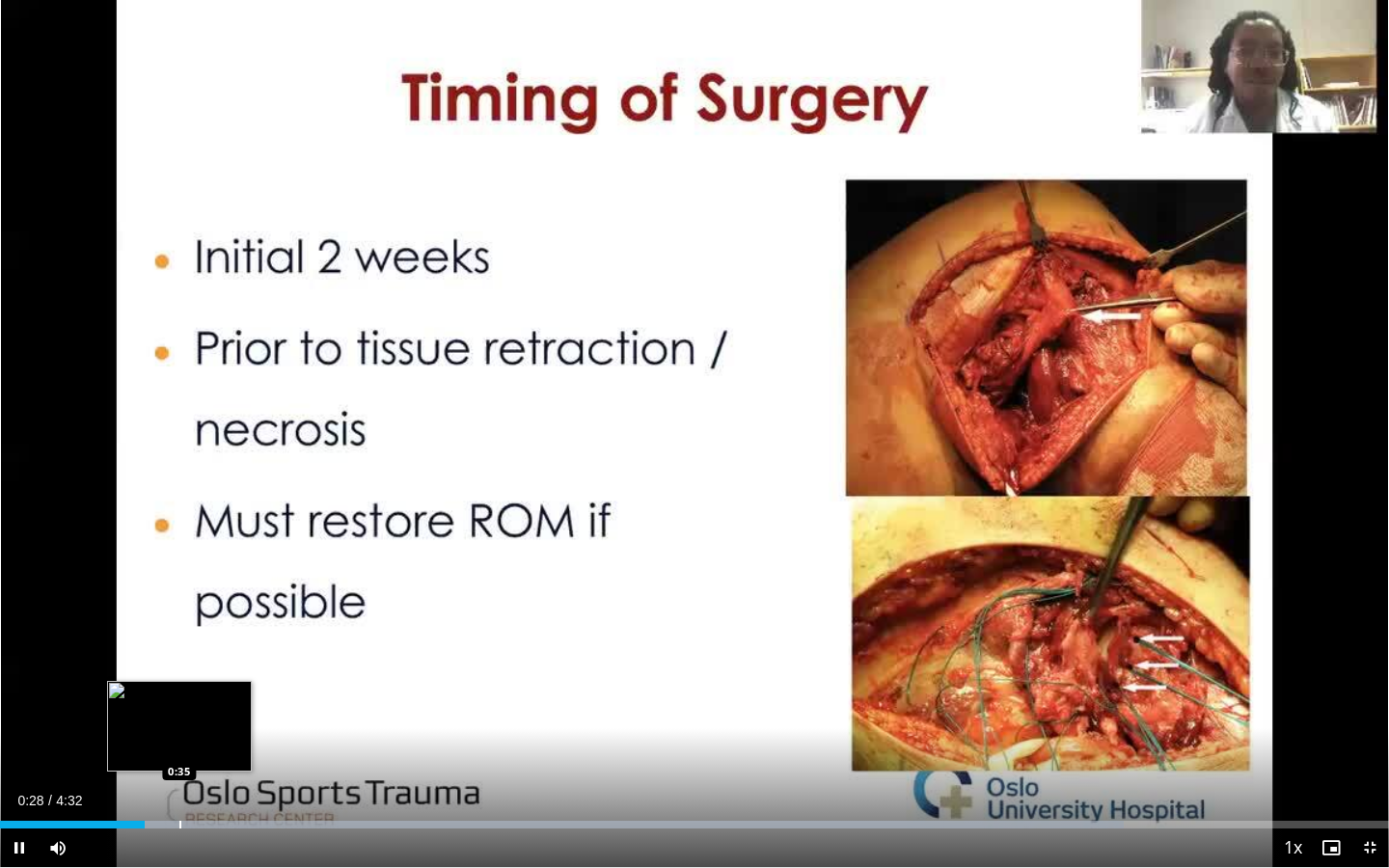 click at bounding box center [180, 825] 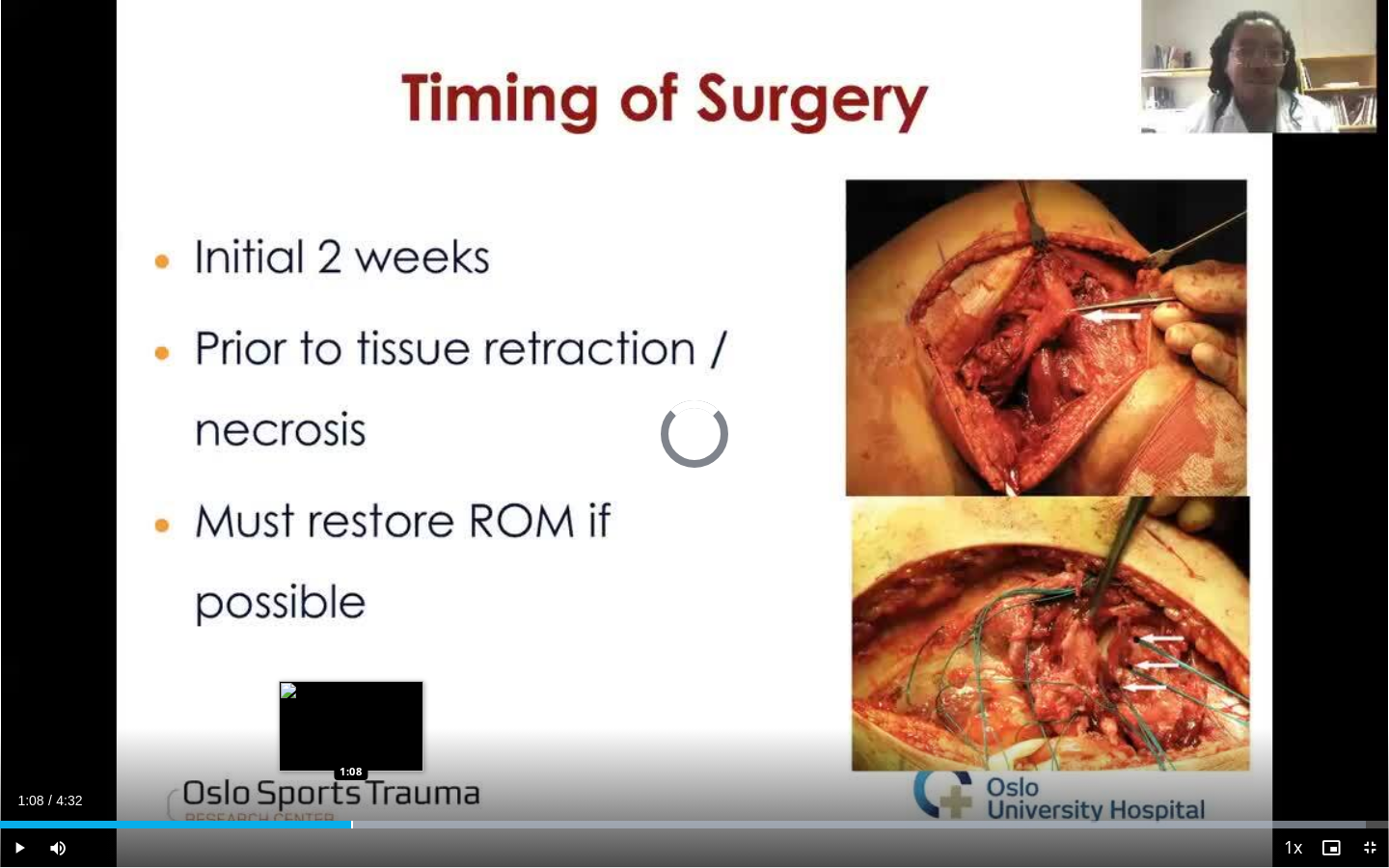 click on "Loaded :  98.34% 1:08 1:08" at bounding box center [694, 819] 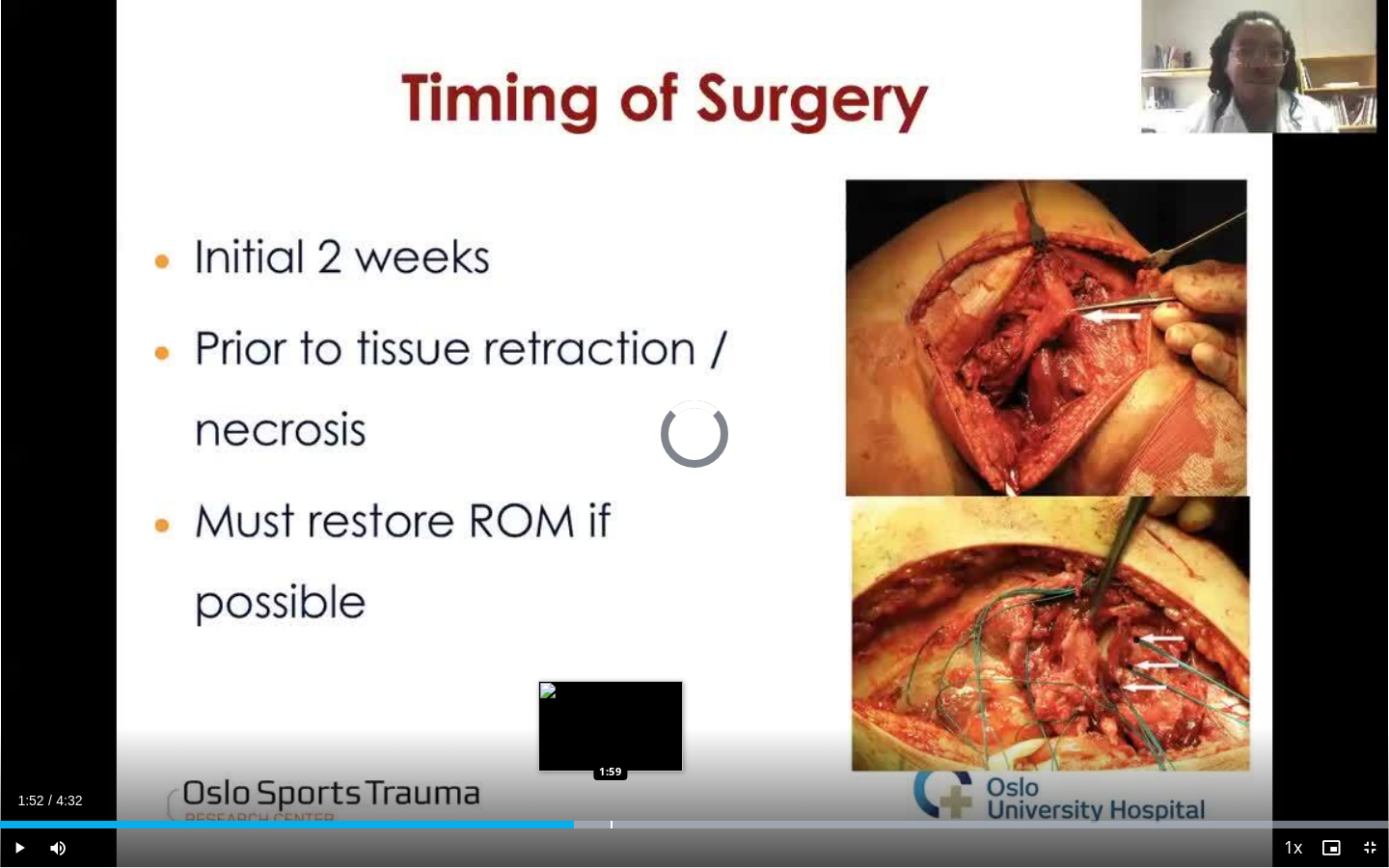 click on "Loaded :  99.96% 1:52 1:59" at bounding box center (694, 819) 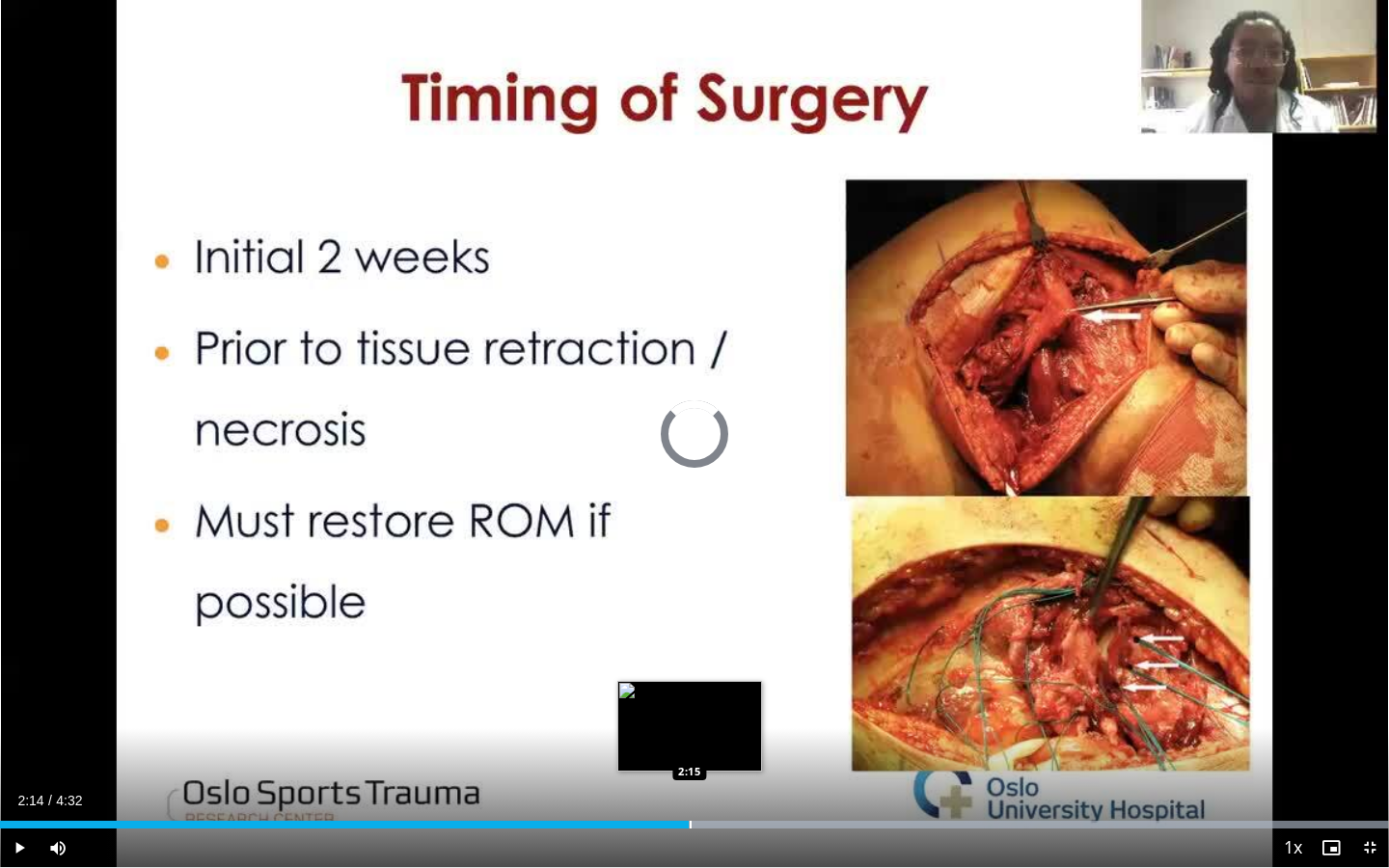 click on "Loaded :  99.96% 2:08 2:15" at bounding box center (694, 819) 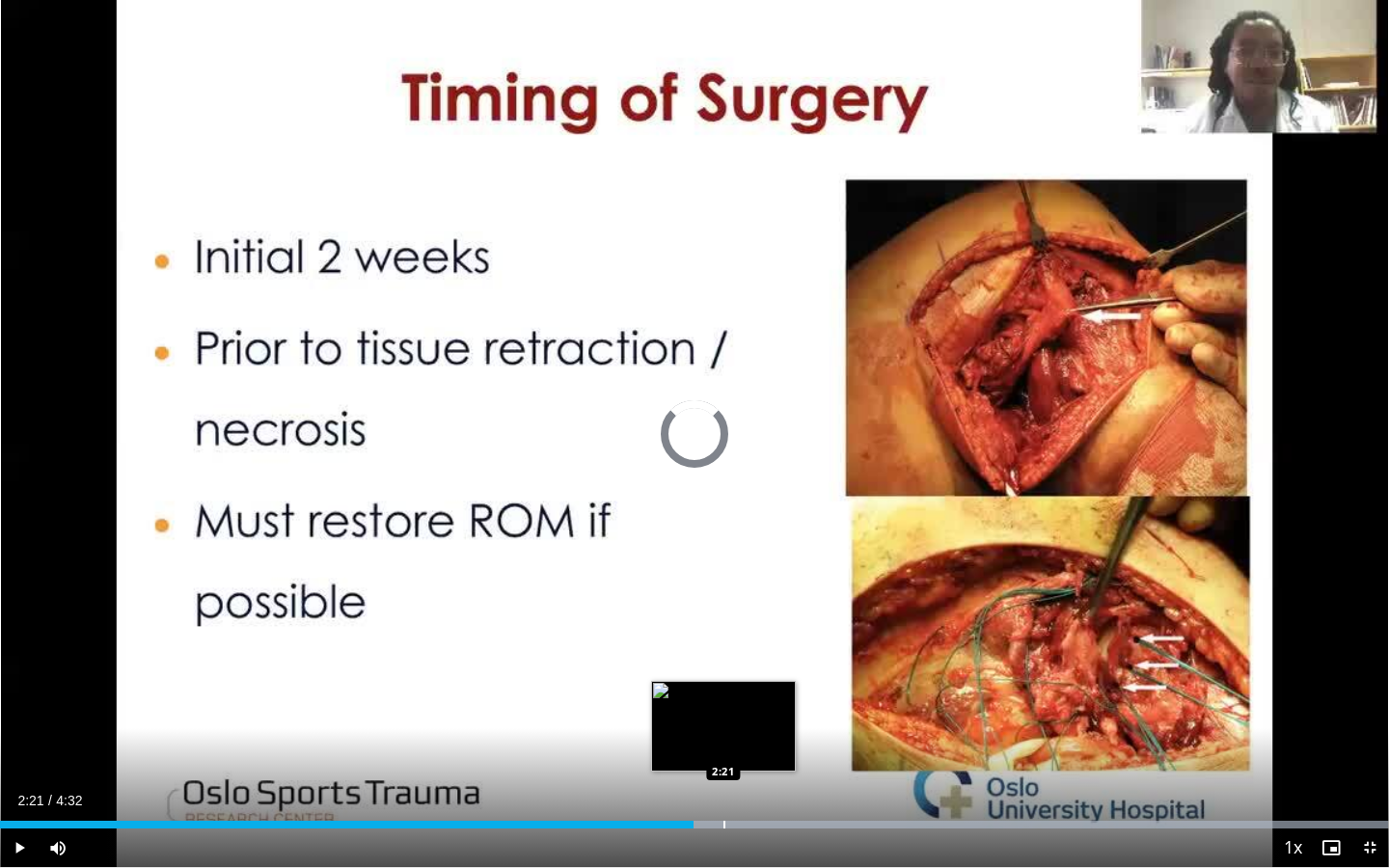 click on "Loaded :  99.96% 2:21 2:21" at bounding box center (694, 819) 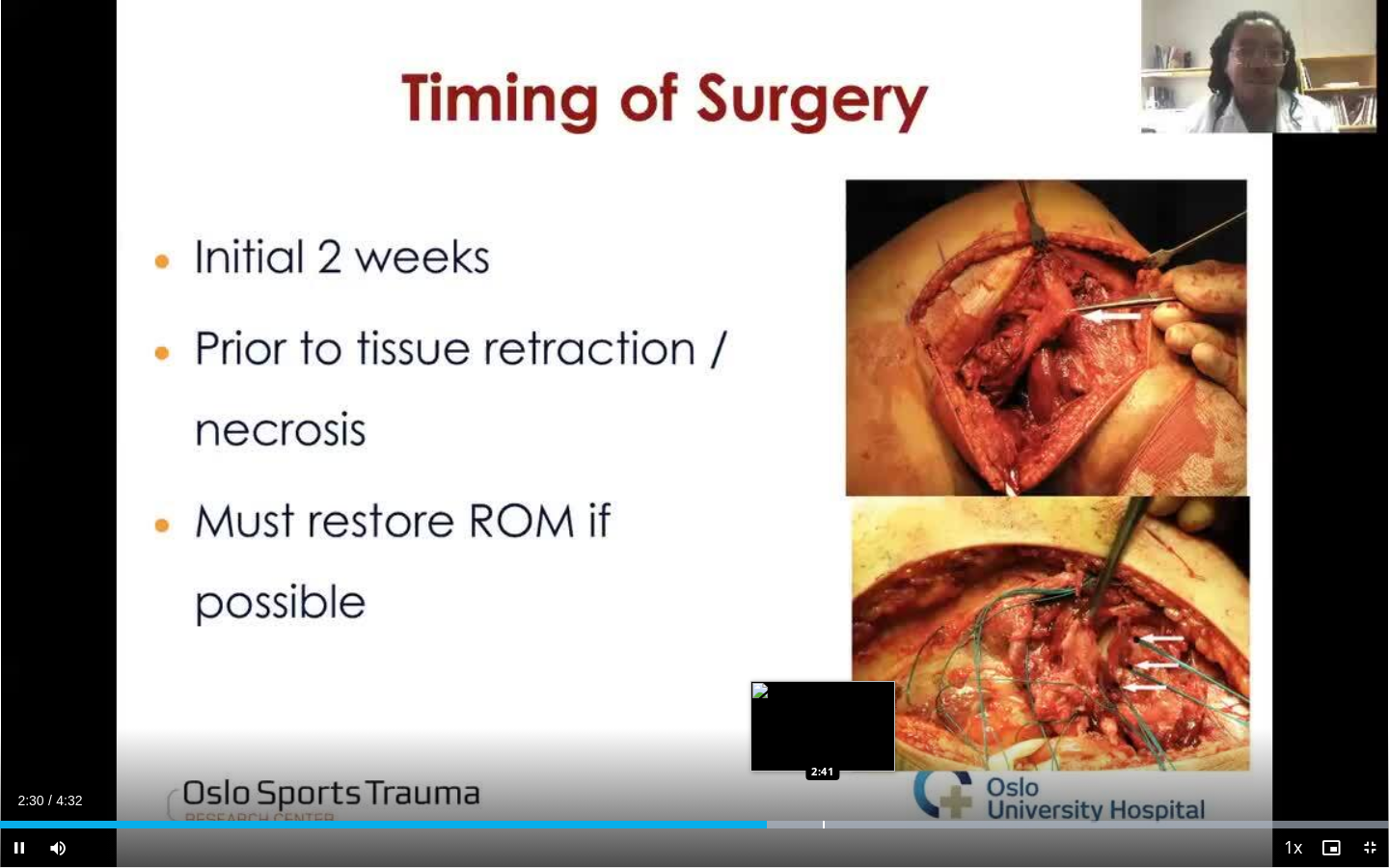 click on "Loaded :  99.96% 2:30 2:41" at bounding box center [694, 819] 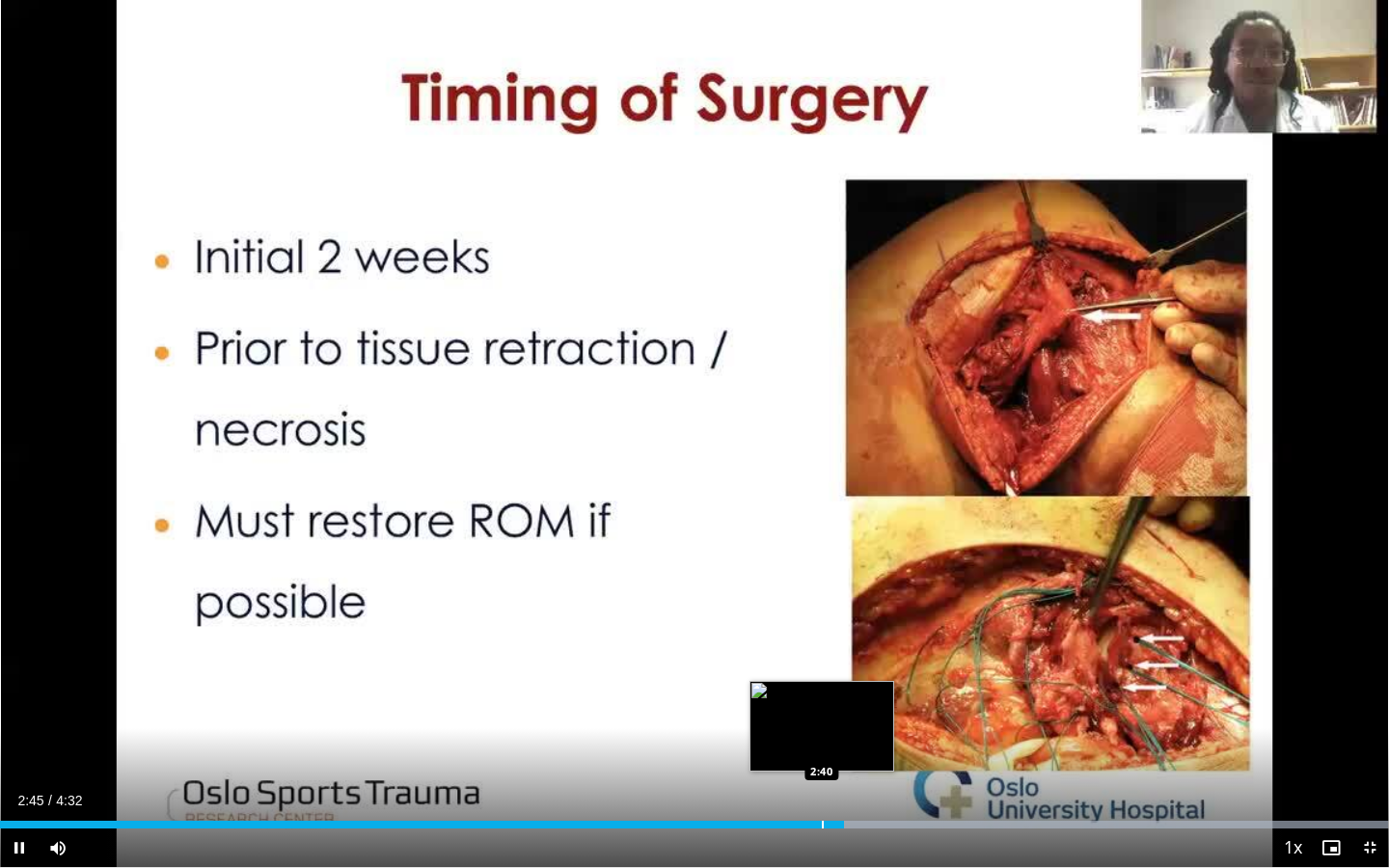 click at bounding box center (823, 825) 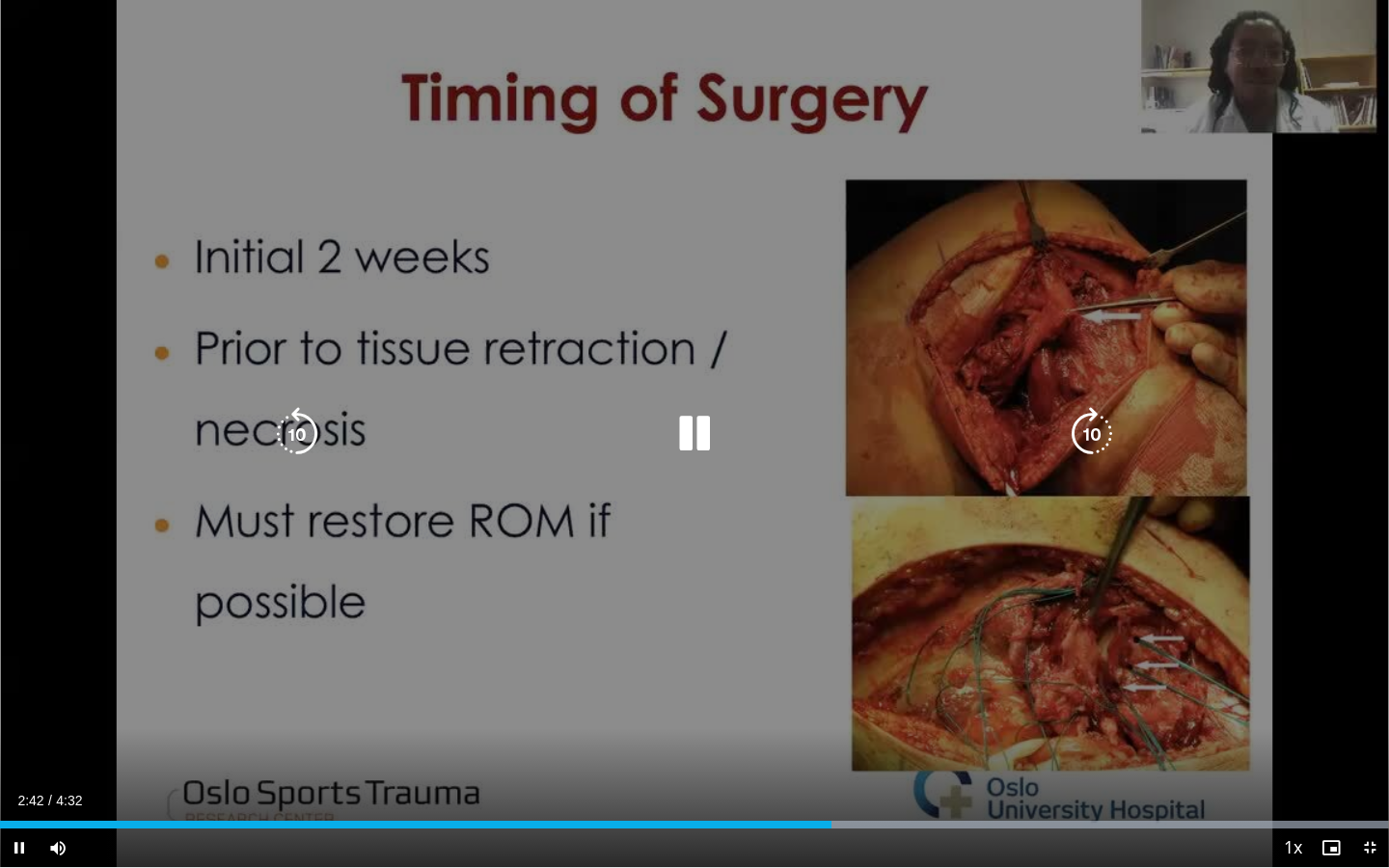 click on "10 seconds
Tap to unmute" at bounding box center (694, 433) 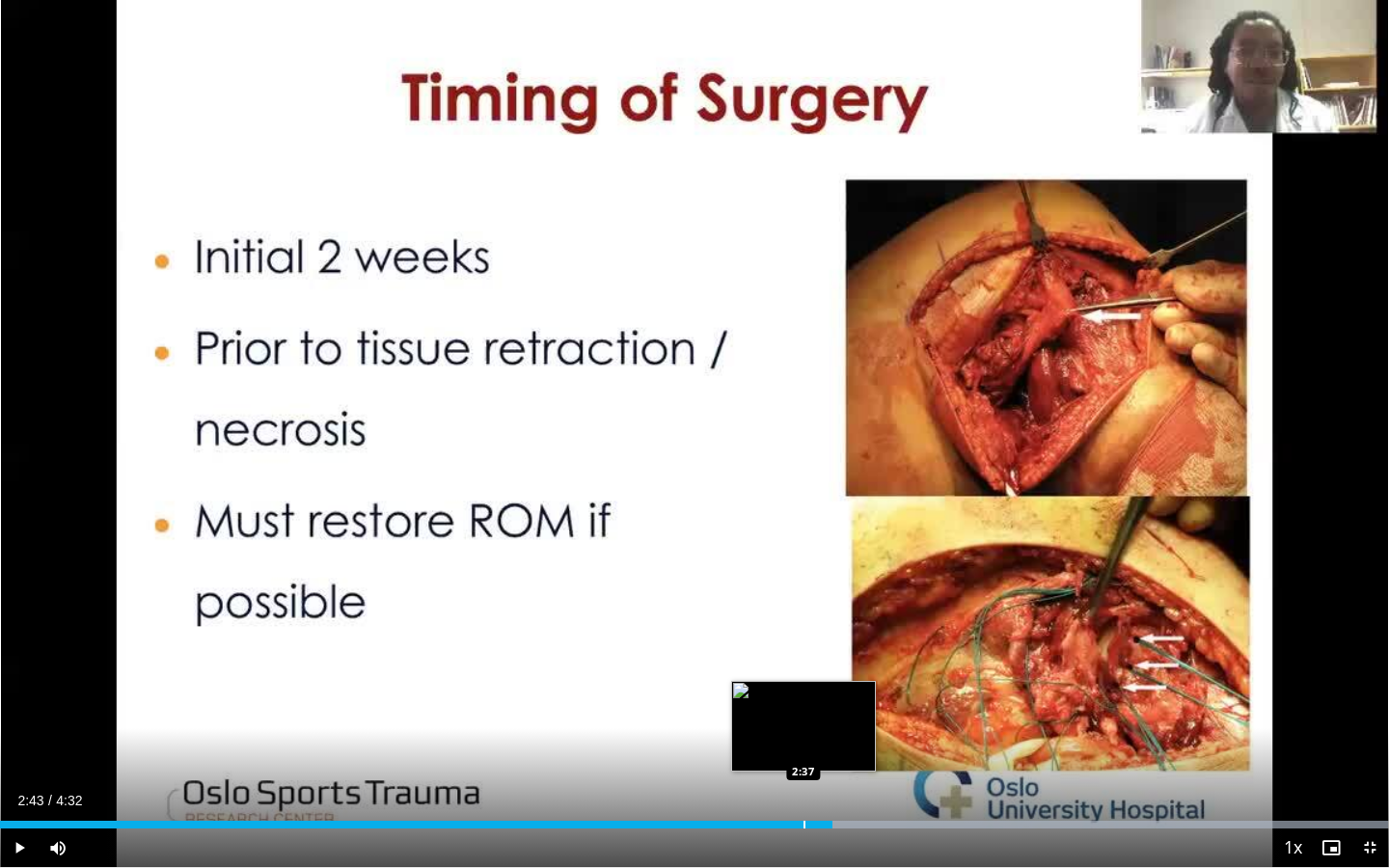 click at bounding box center [804, 825] 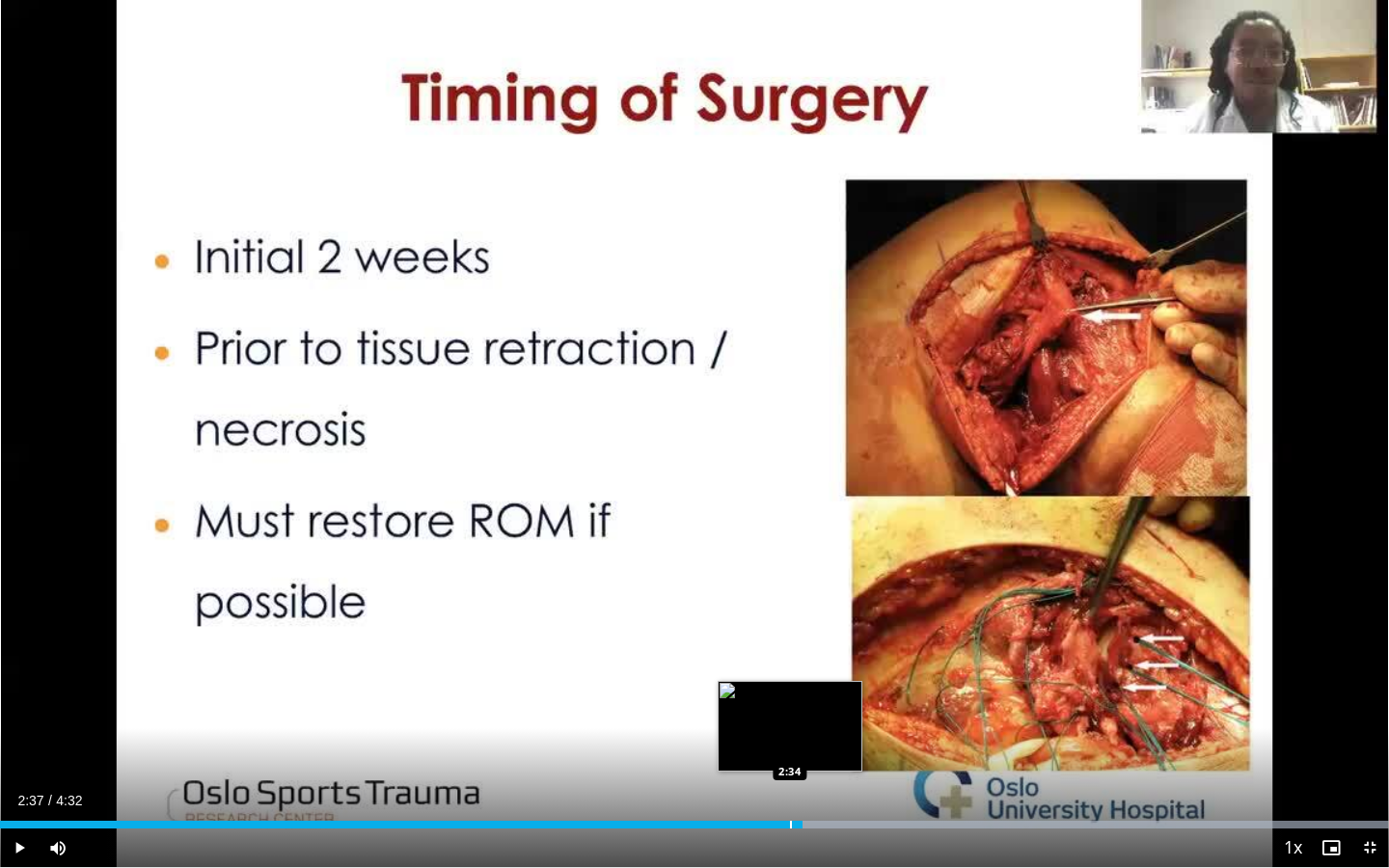 click at bounding box center (791, 825) 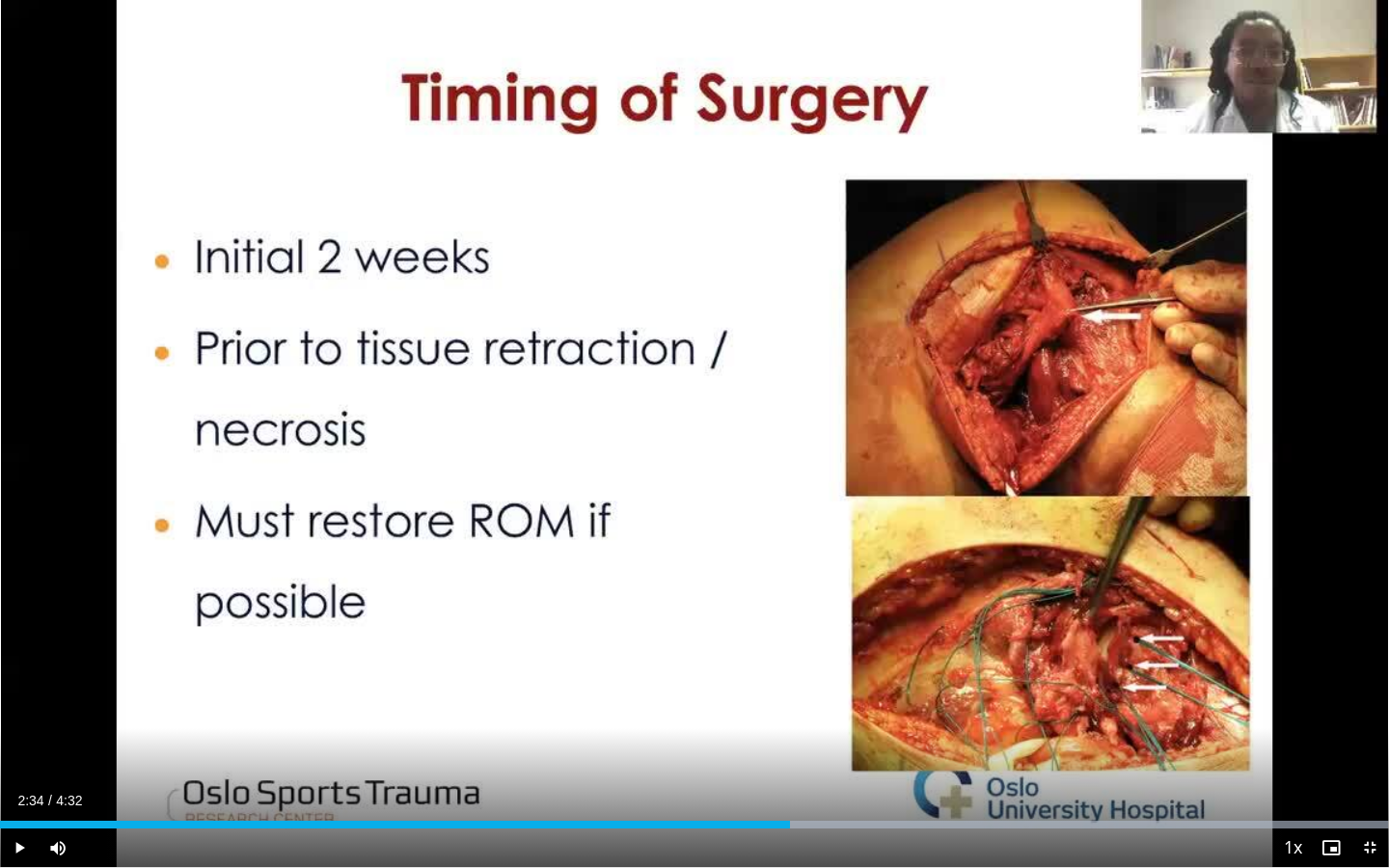 click at bounding box center [19, 848] 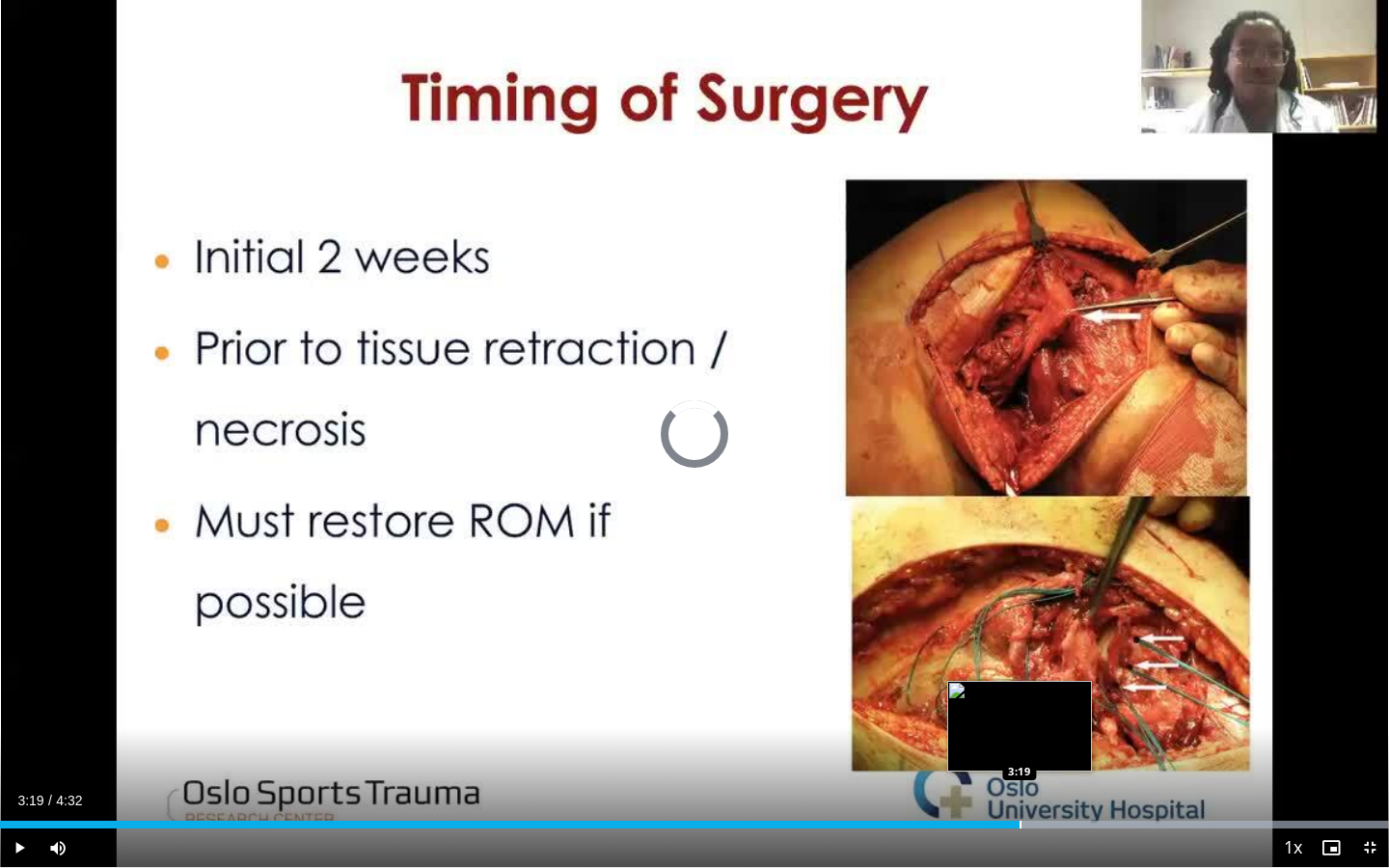 click on "Loaded :  99.96% 3:15 3:19" at bounding box center [694, 819] 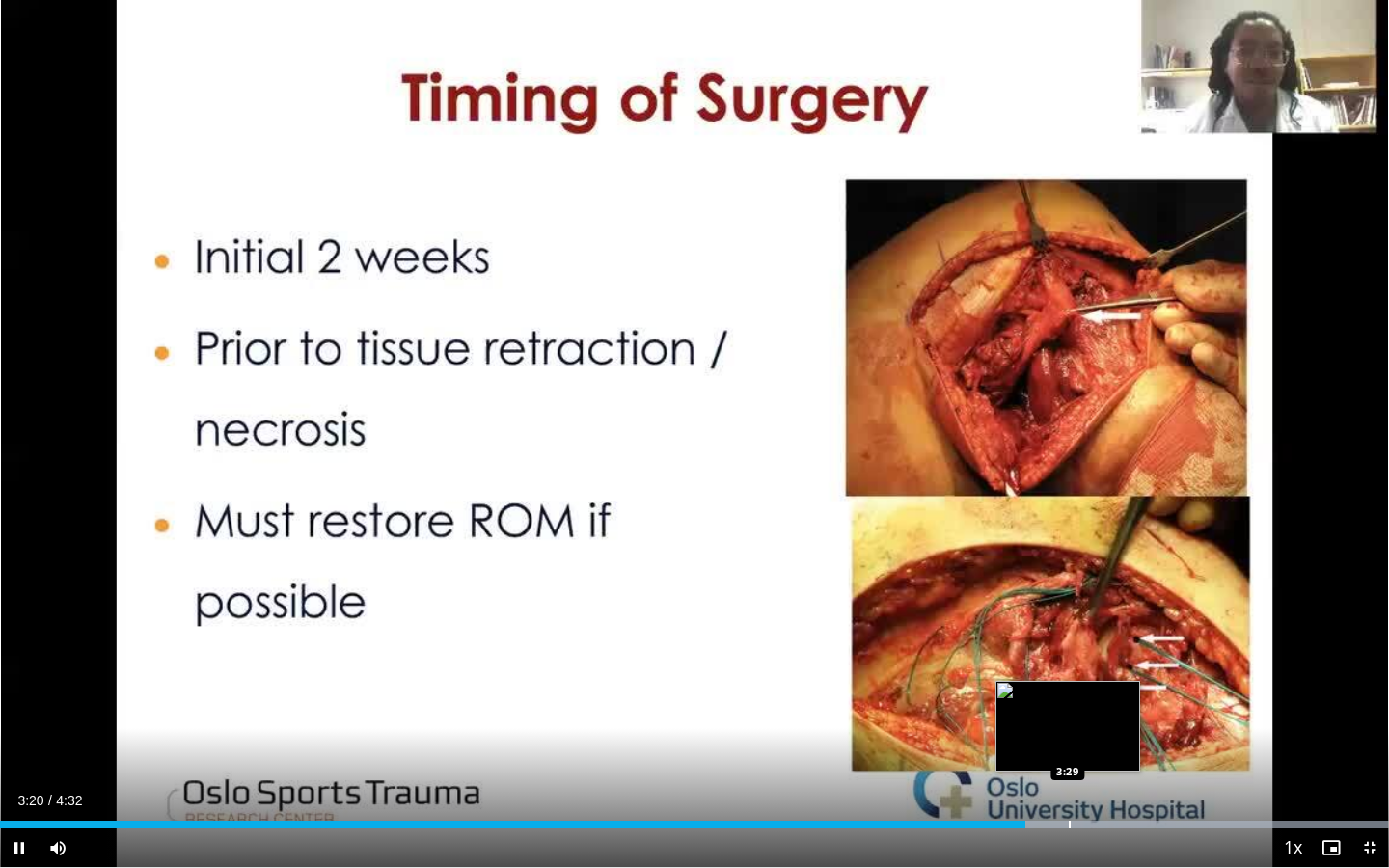 click on "Loaded :  99.96% 3:20 3:29" at bounding box center [694, 819] 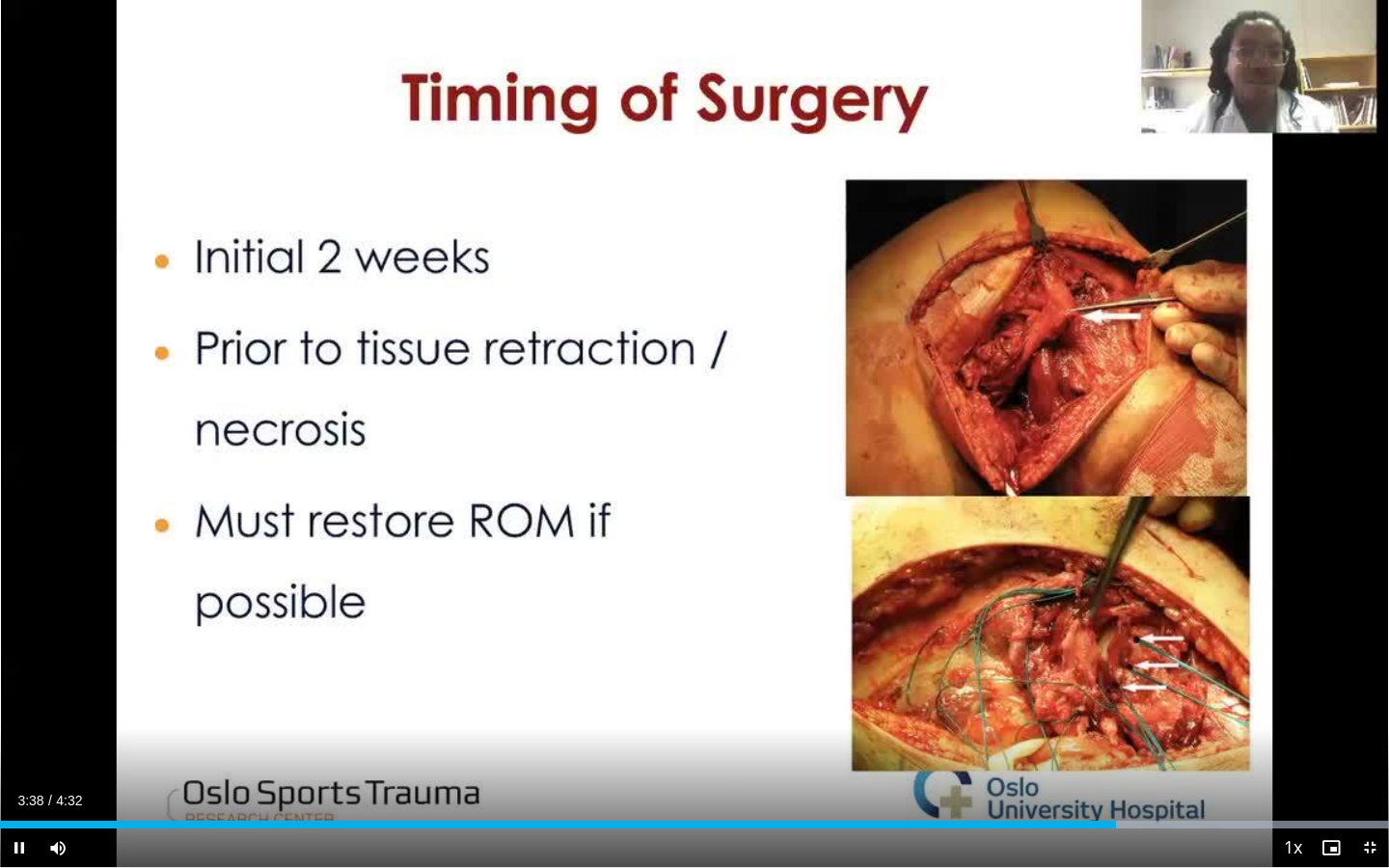 click at bounding box center [19, 848] 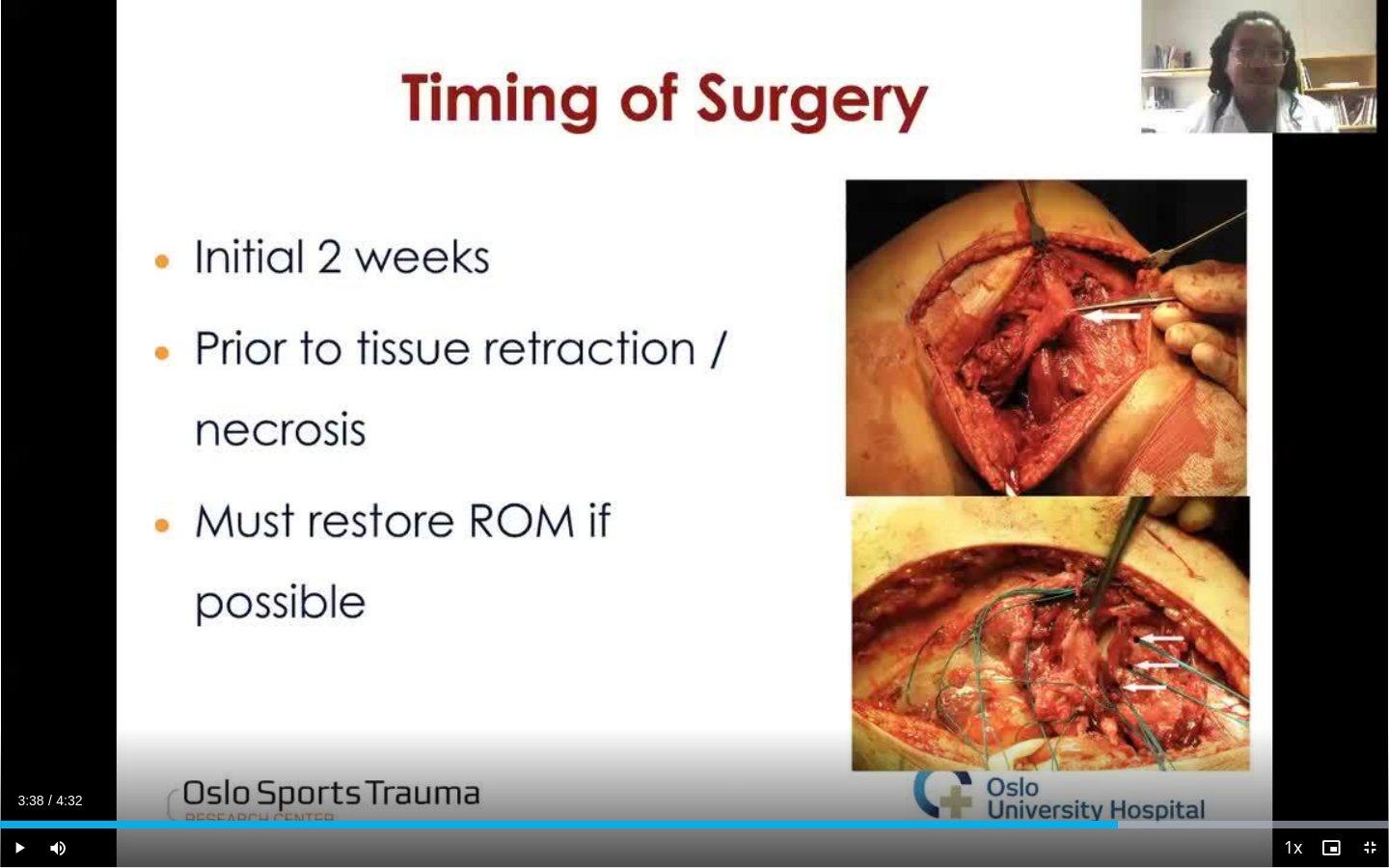 click at bounding box center [1370, 848] 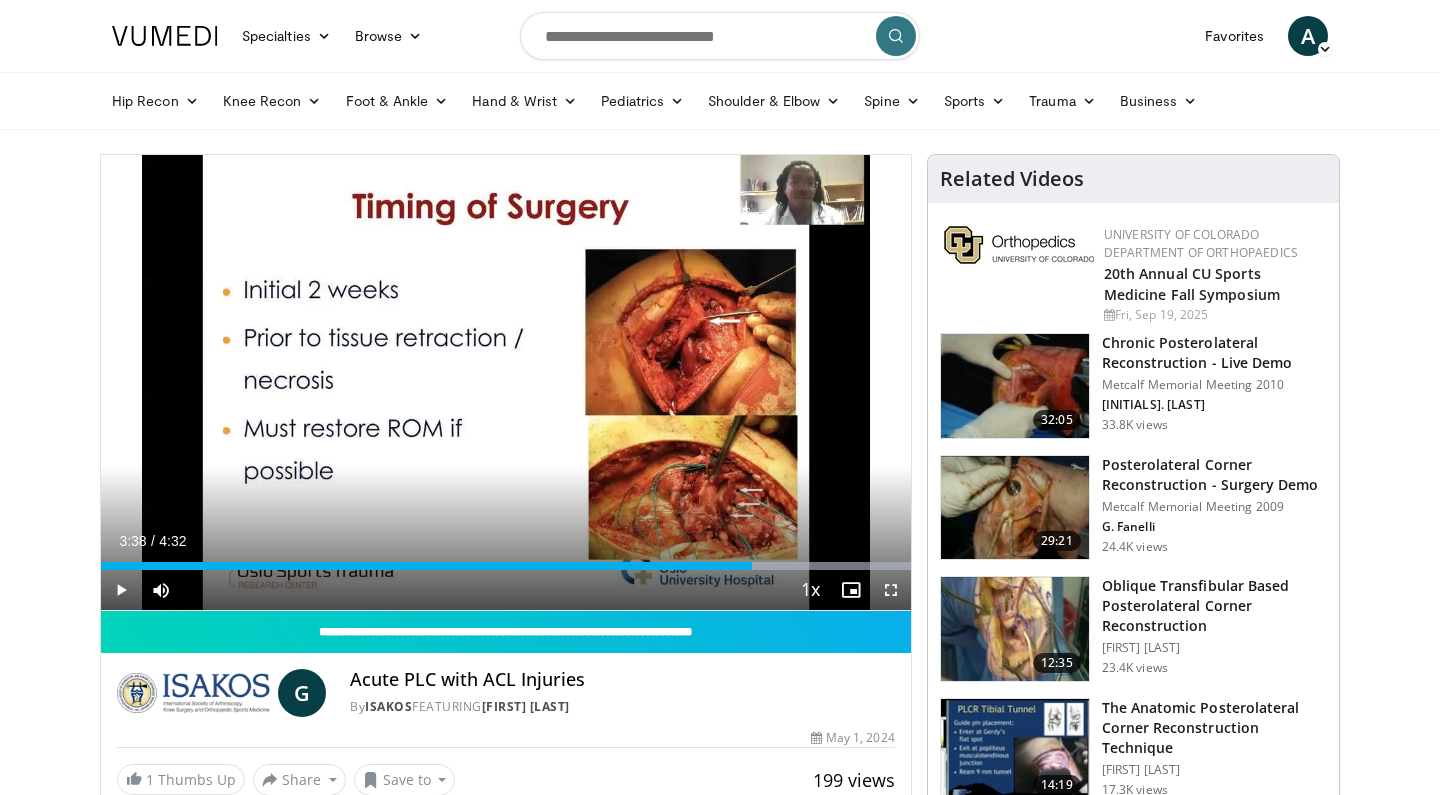 click on "Oblique Transfibular Based Posterolateral Corner Reconstruction" at bounding box center (1214, 606) 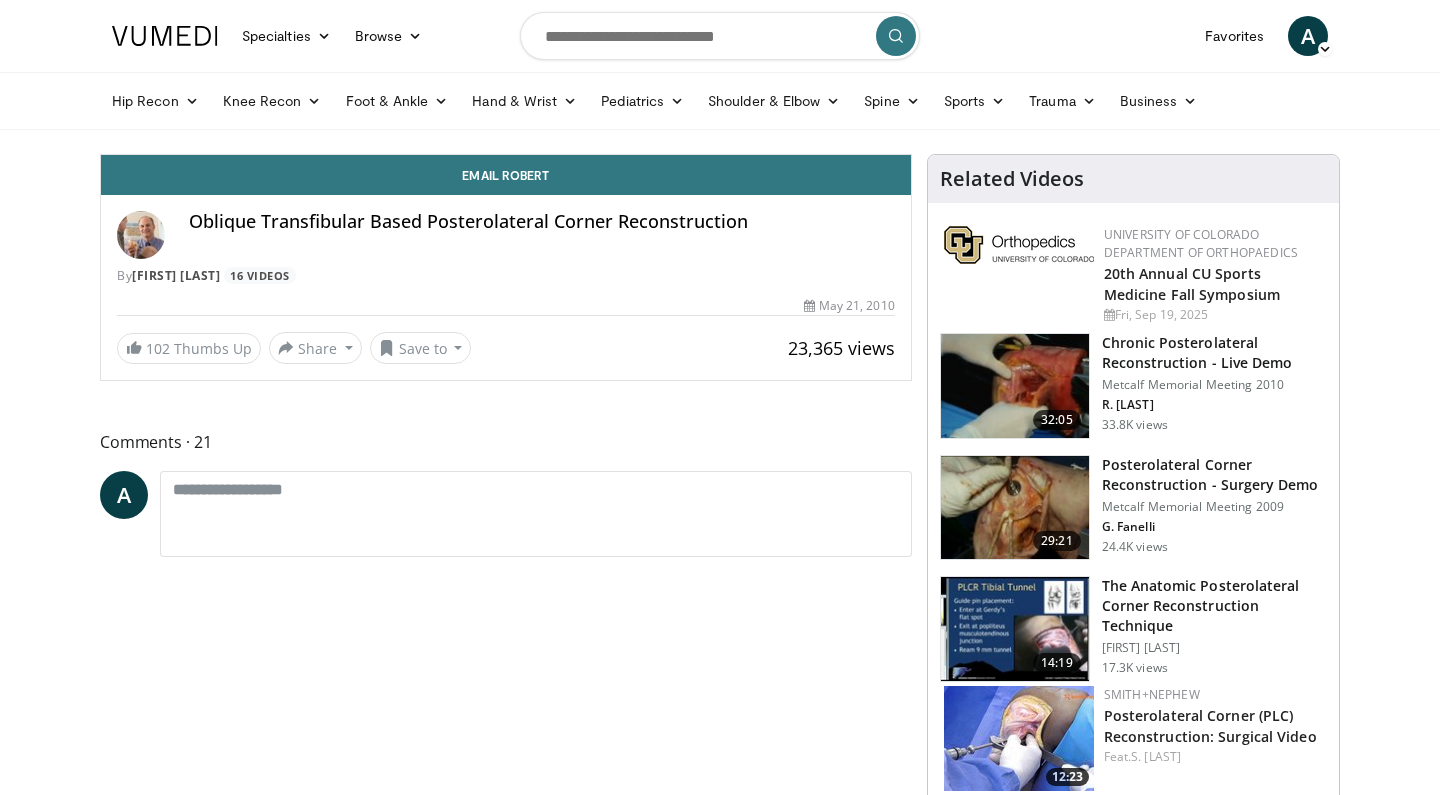 scroll, scrollTop: 0, scrollLeft: 0, axis: both 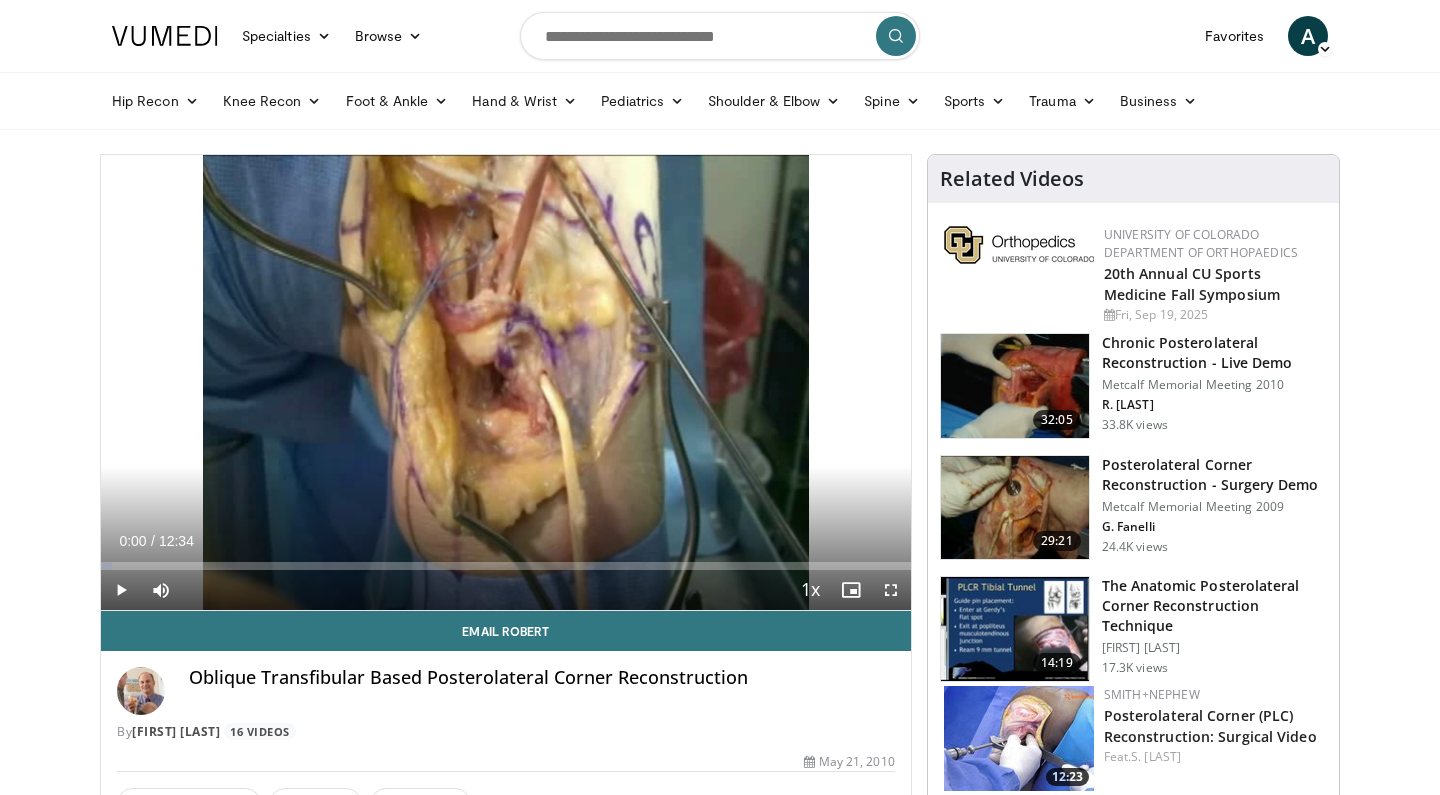 click at bounding box center (121, 590) 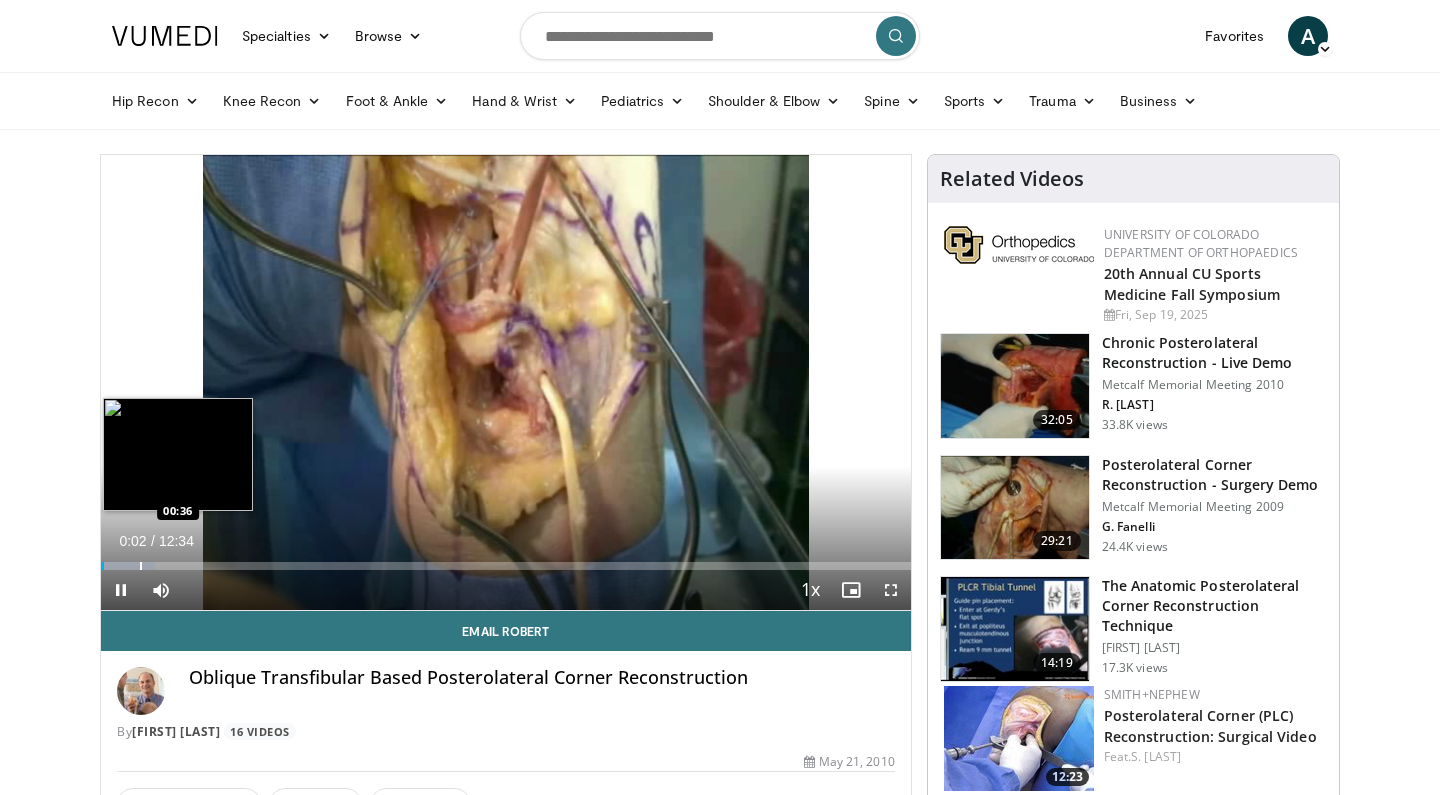click at bounding box center (141, 566) 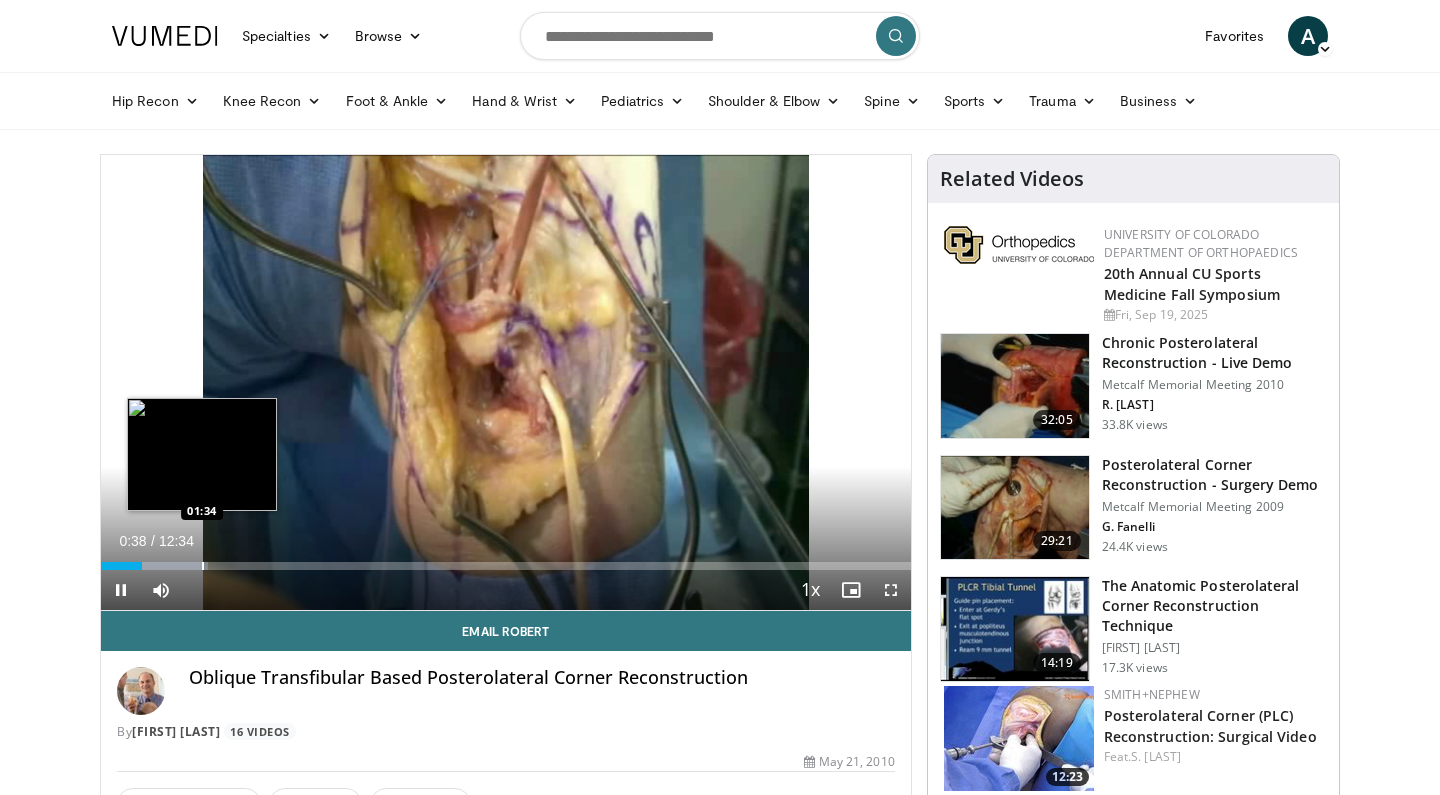 click at bounding box center [203, 566] 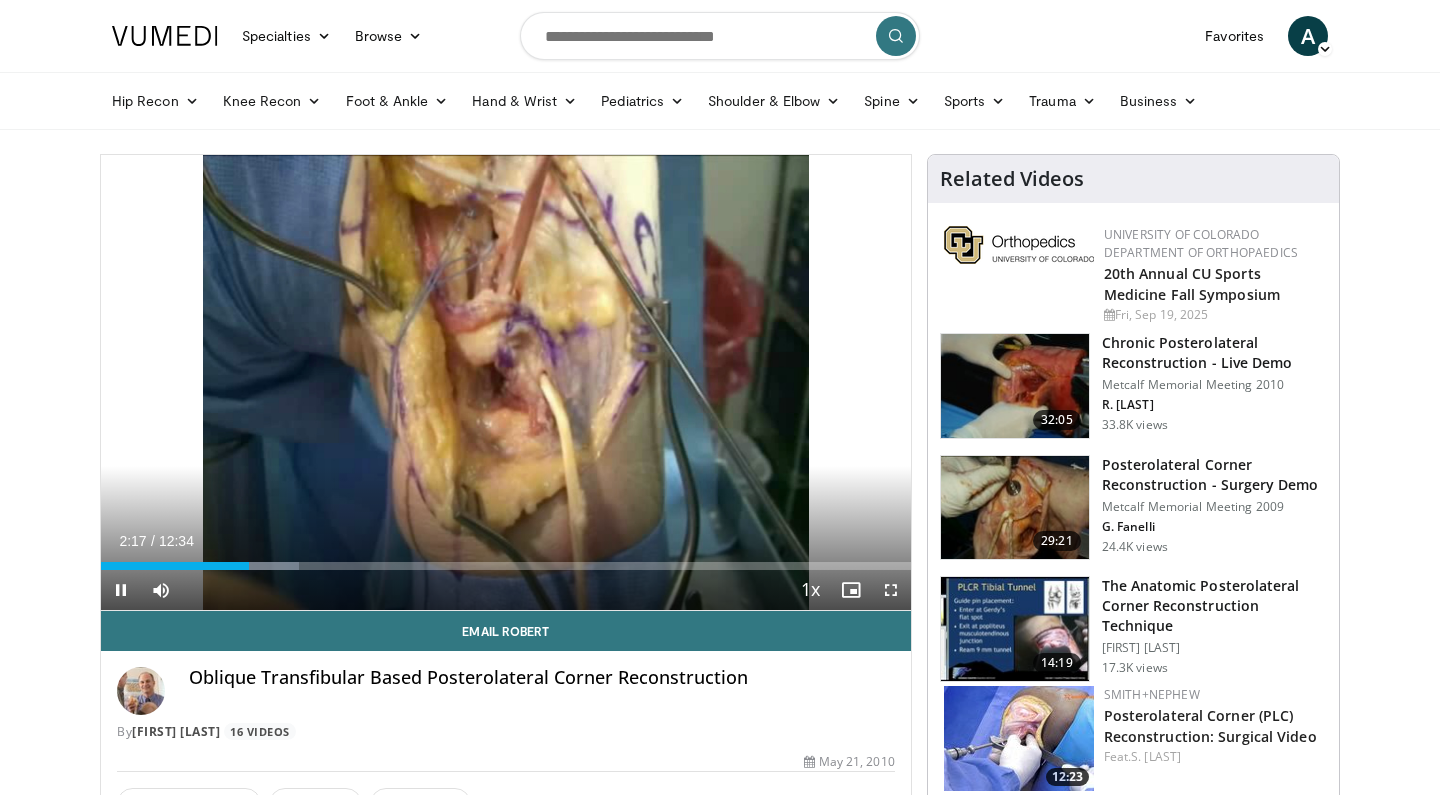 click at bounding box center (121, 590) 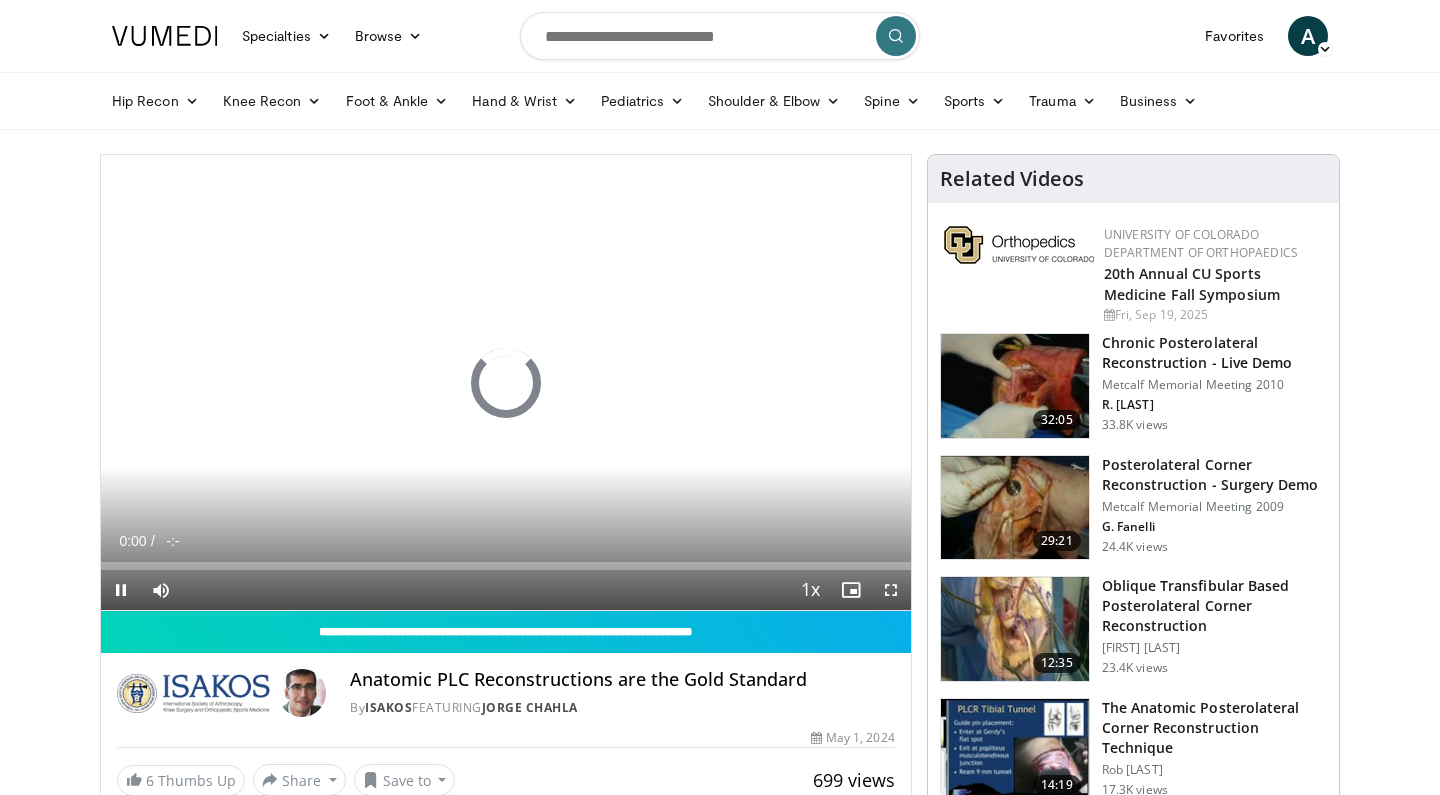 scroll, scrollTop: 0, scrollLeft: 0, axis: both 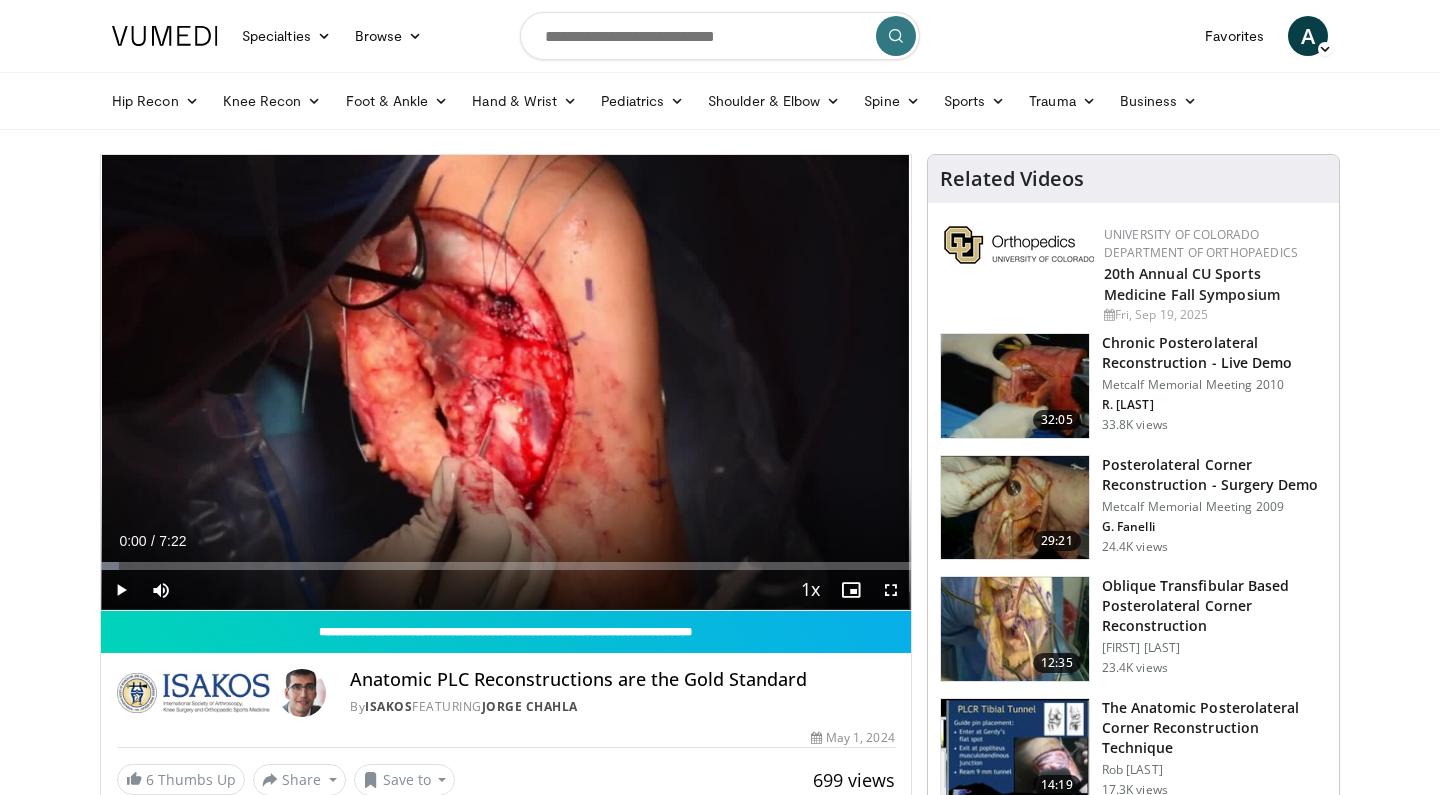 click at bounding box center [121, 590] 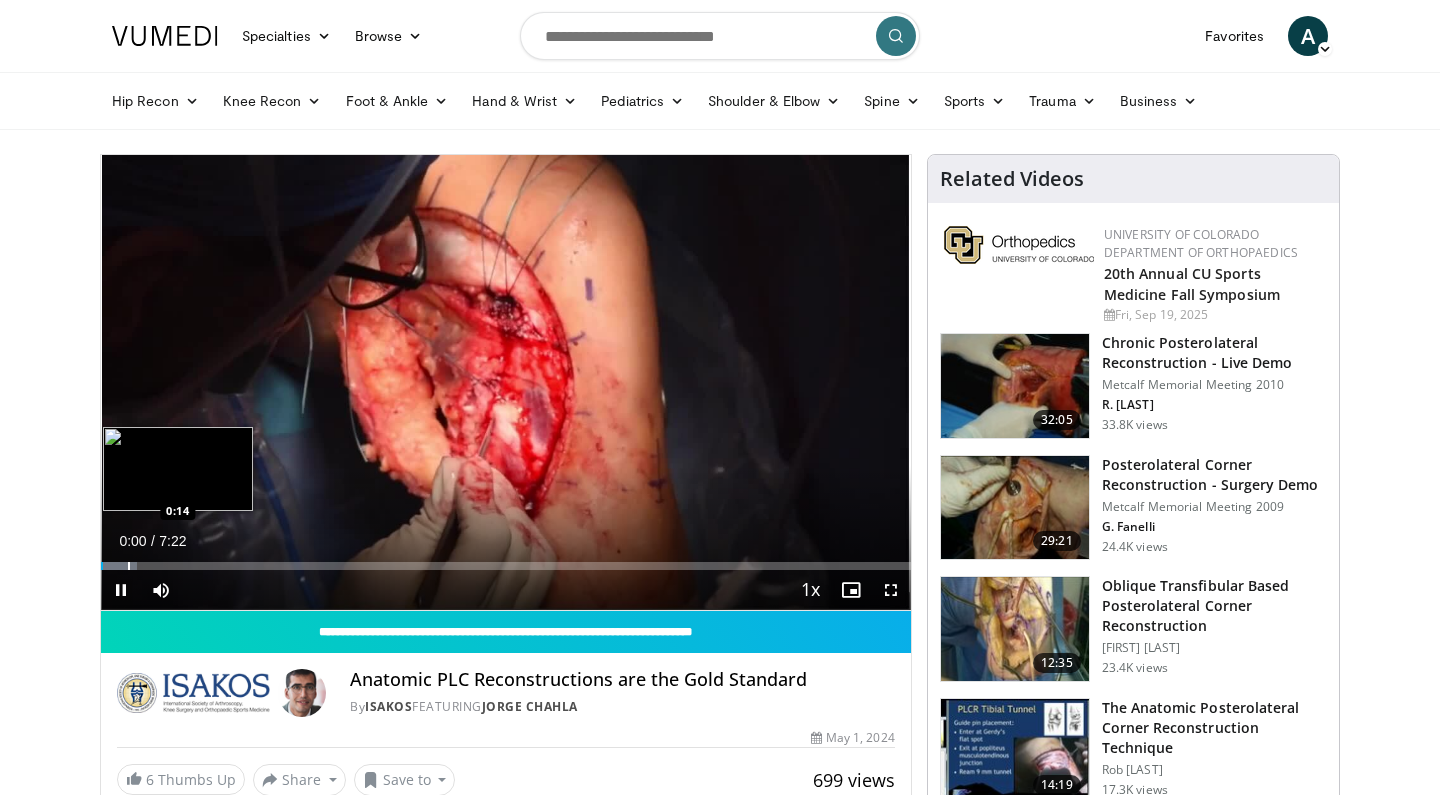 click at bounding box center (129, 566) 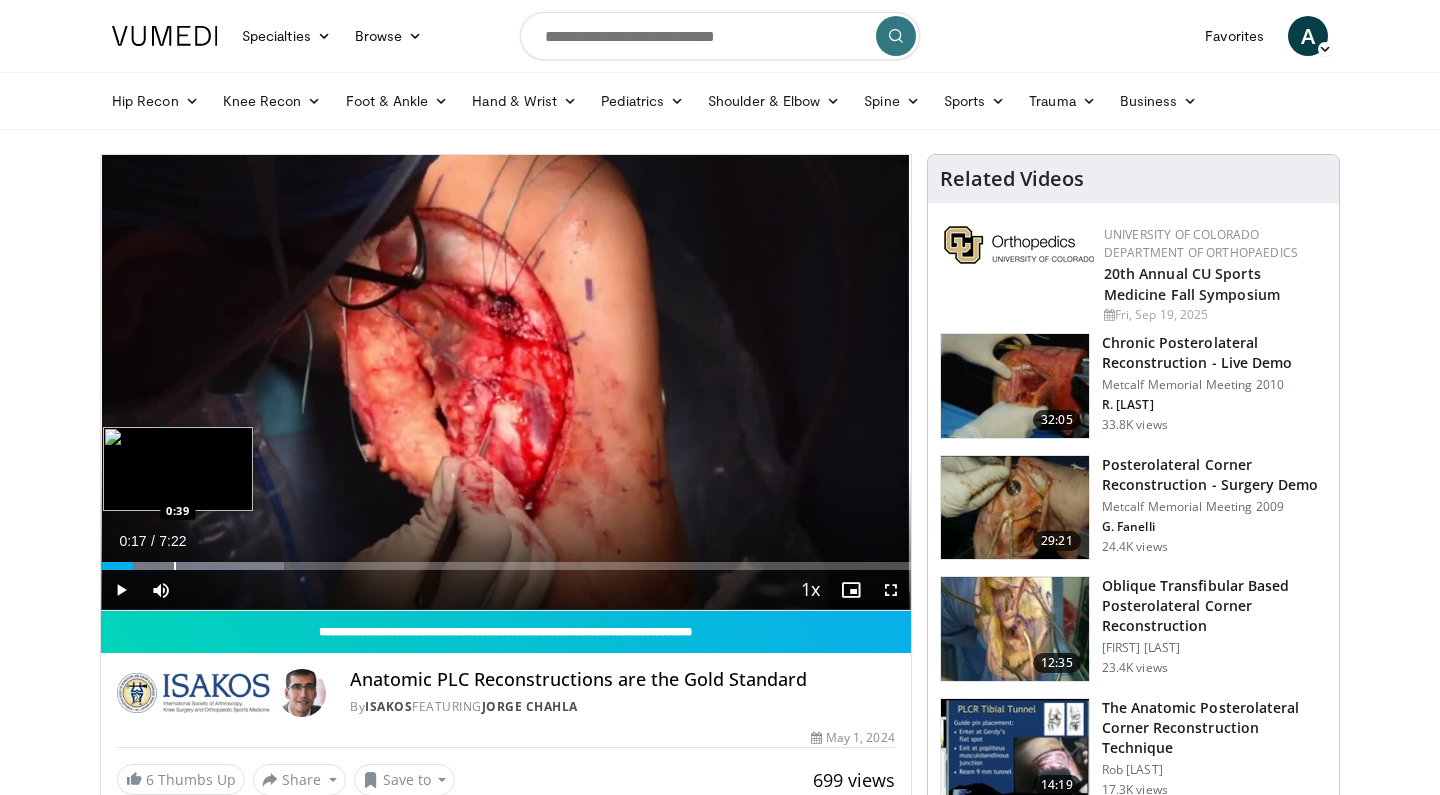 click at bounding box center (175, 566) 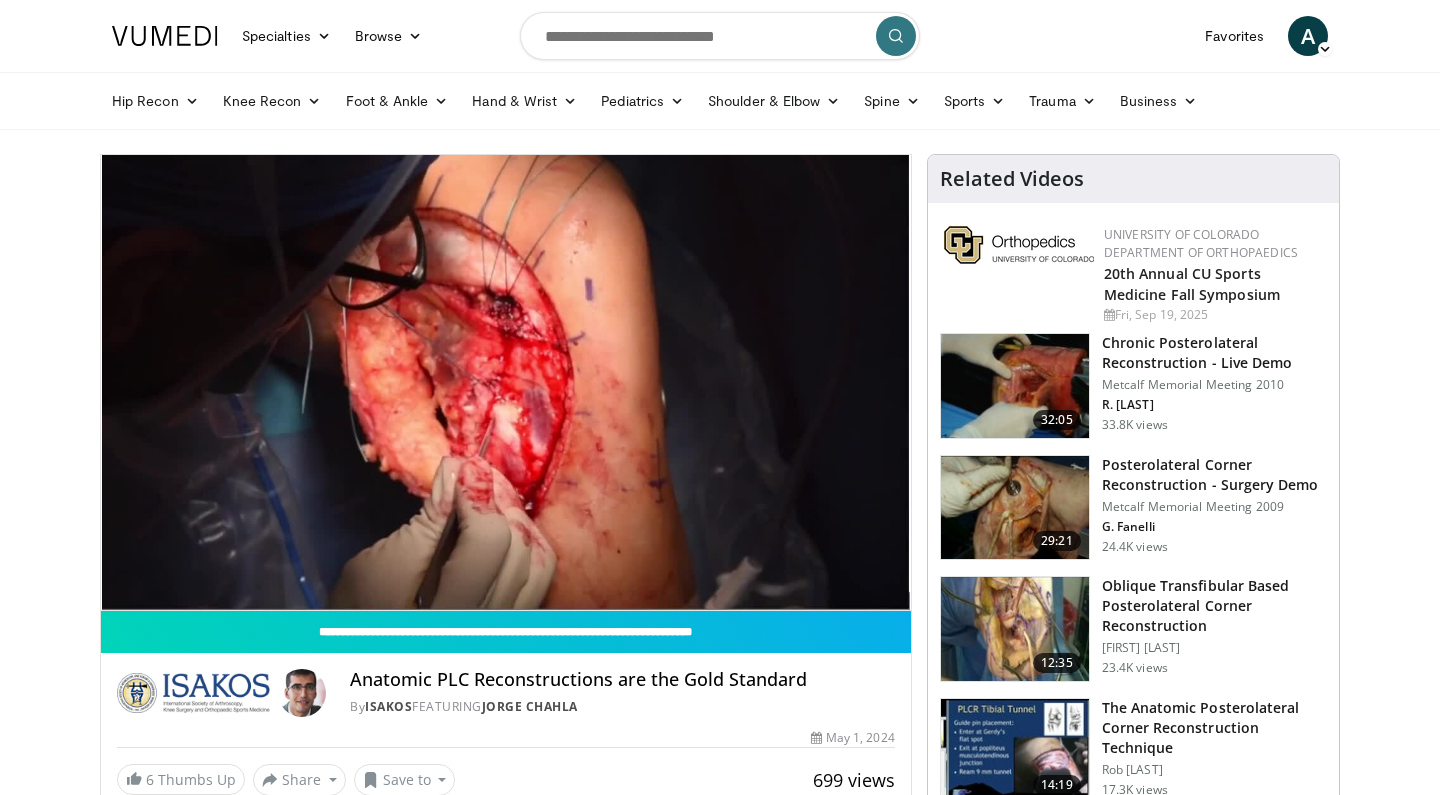 click on "10 seconds
Tap to unmute" at bounding box center (506, 382) 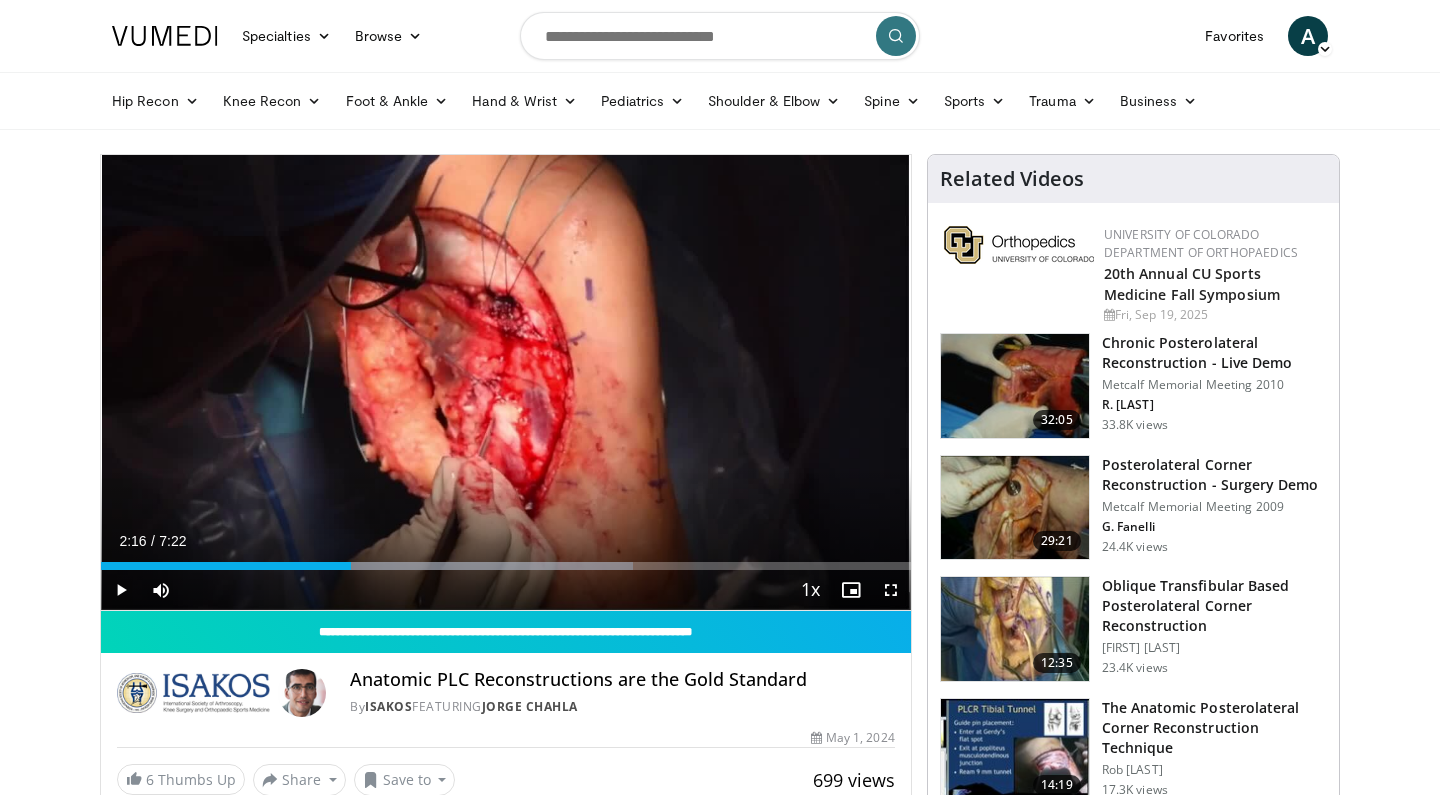 click at bounding box center [121, 590] 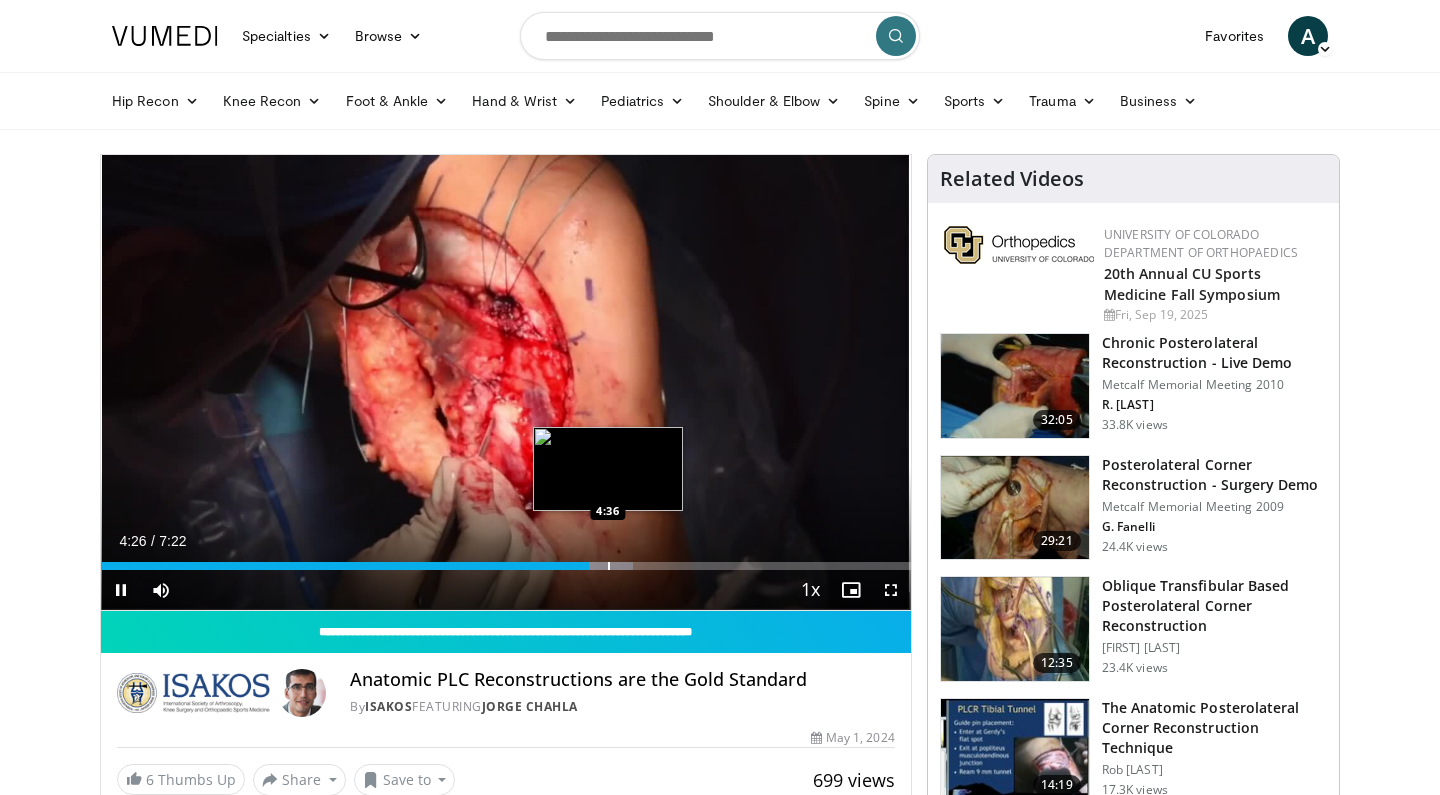 click at bounding box center [609, 566] 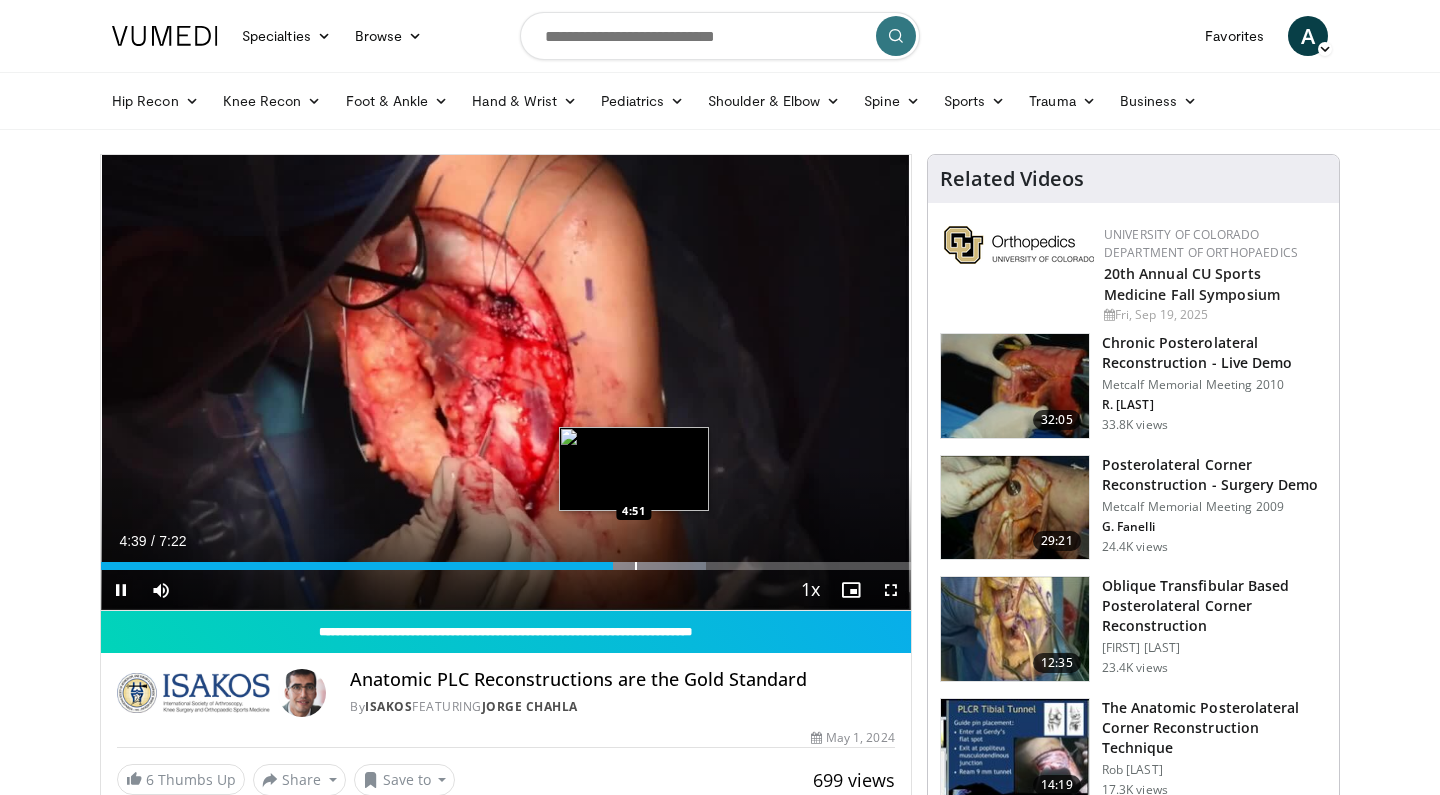 click at bounding box center (636, 566) 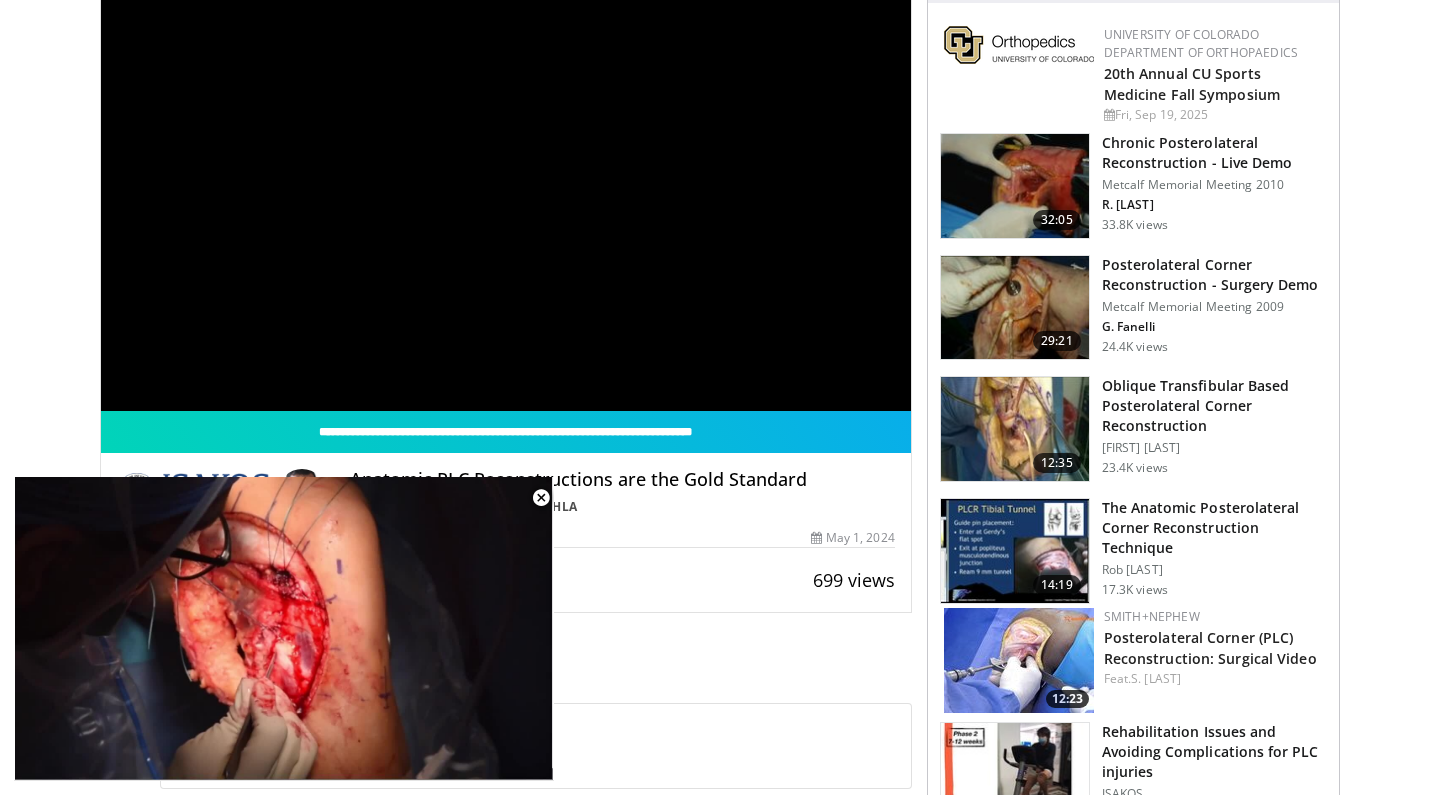 scroll, scrollTop: 915, scrollLeft: 0, axis: vertical 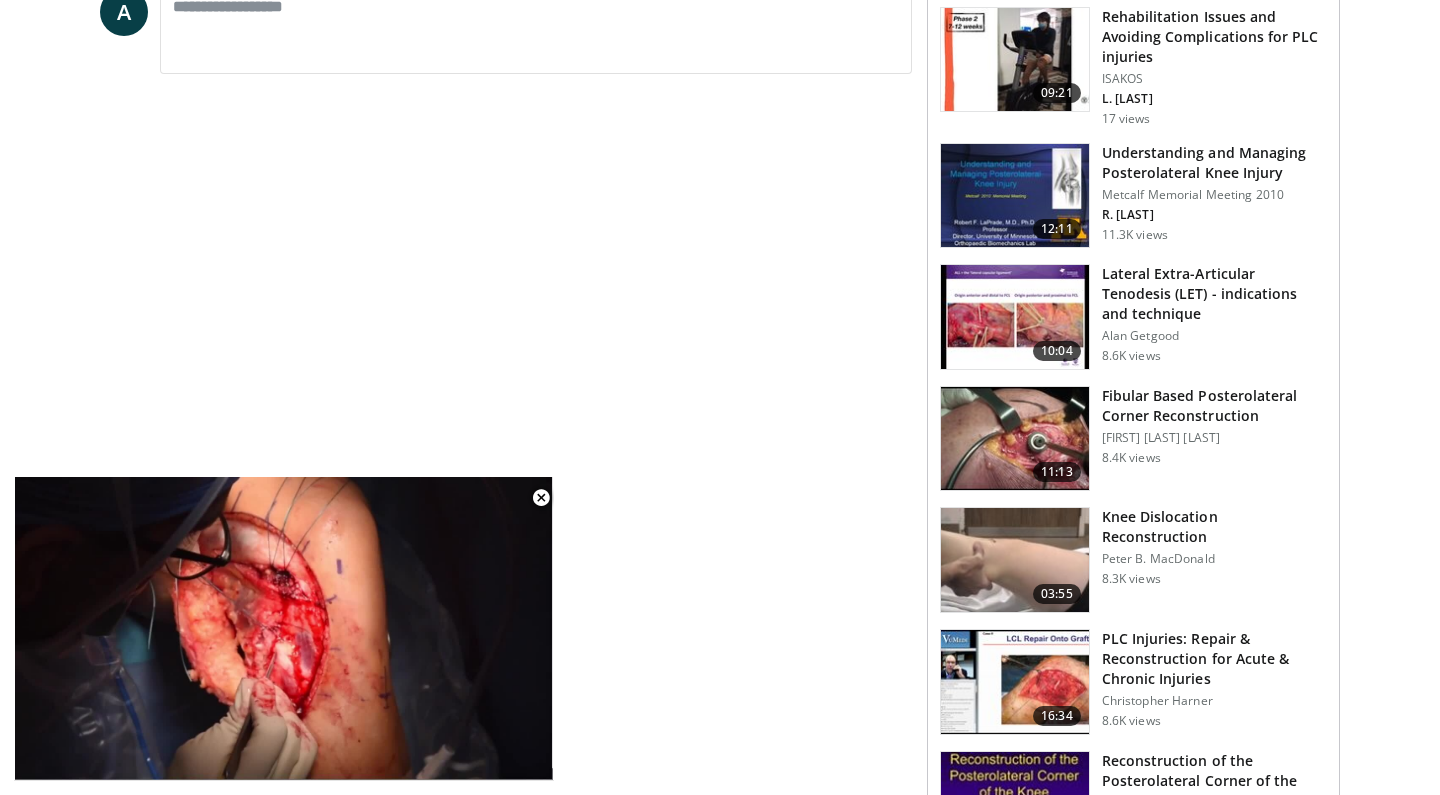 click on "Lateral Extra-Articular Tenodesis (LET) - indications and technique" at bounding box center [1214, 294] 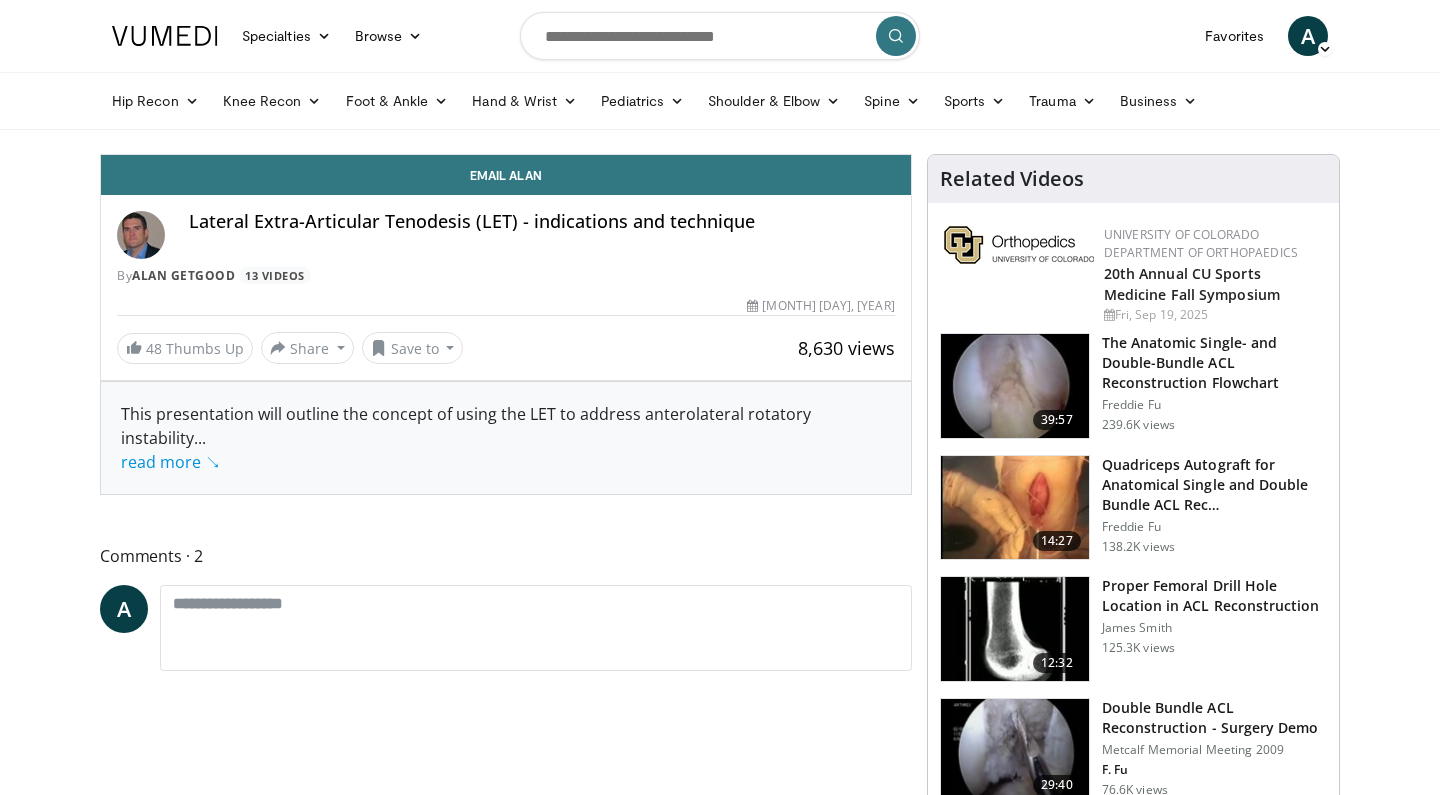 scroll, scrollTop: 0, scrollLeft: 0, axis: both 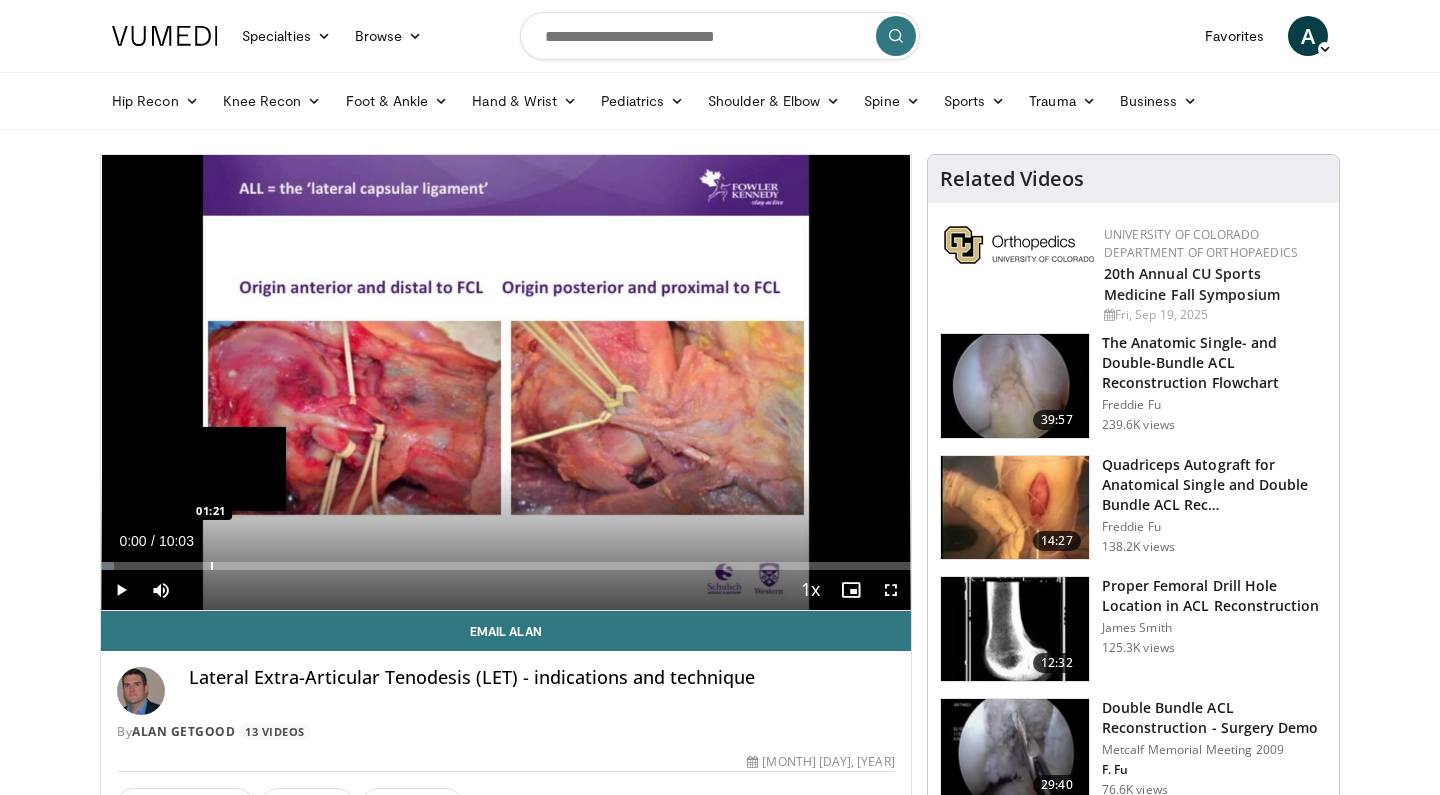 click at bounding box center (212, 566) 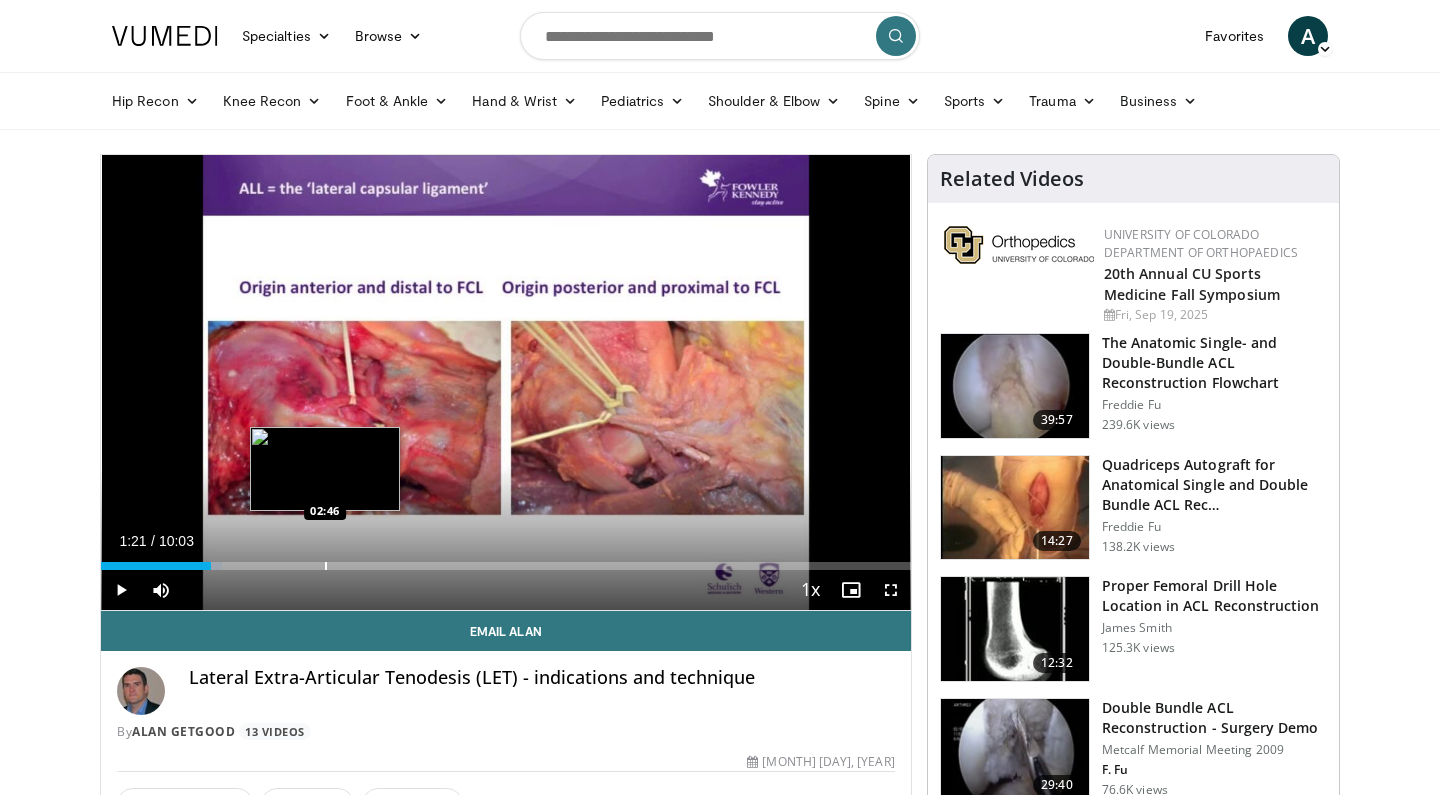 click at bounding box center [326, 566] 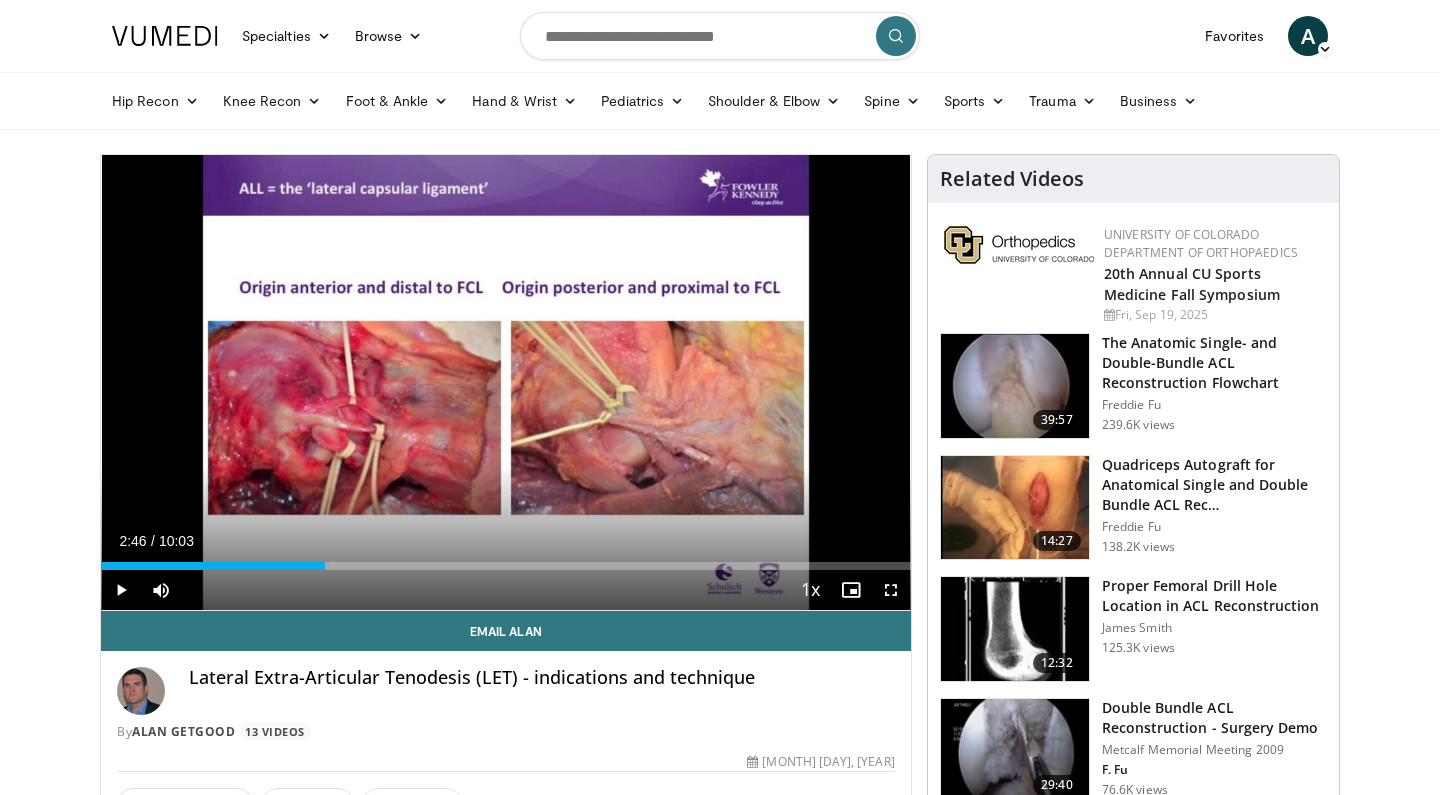 click at bounding box center (121, 590) 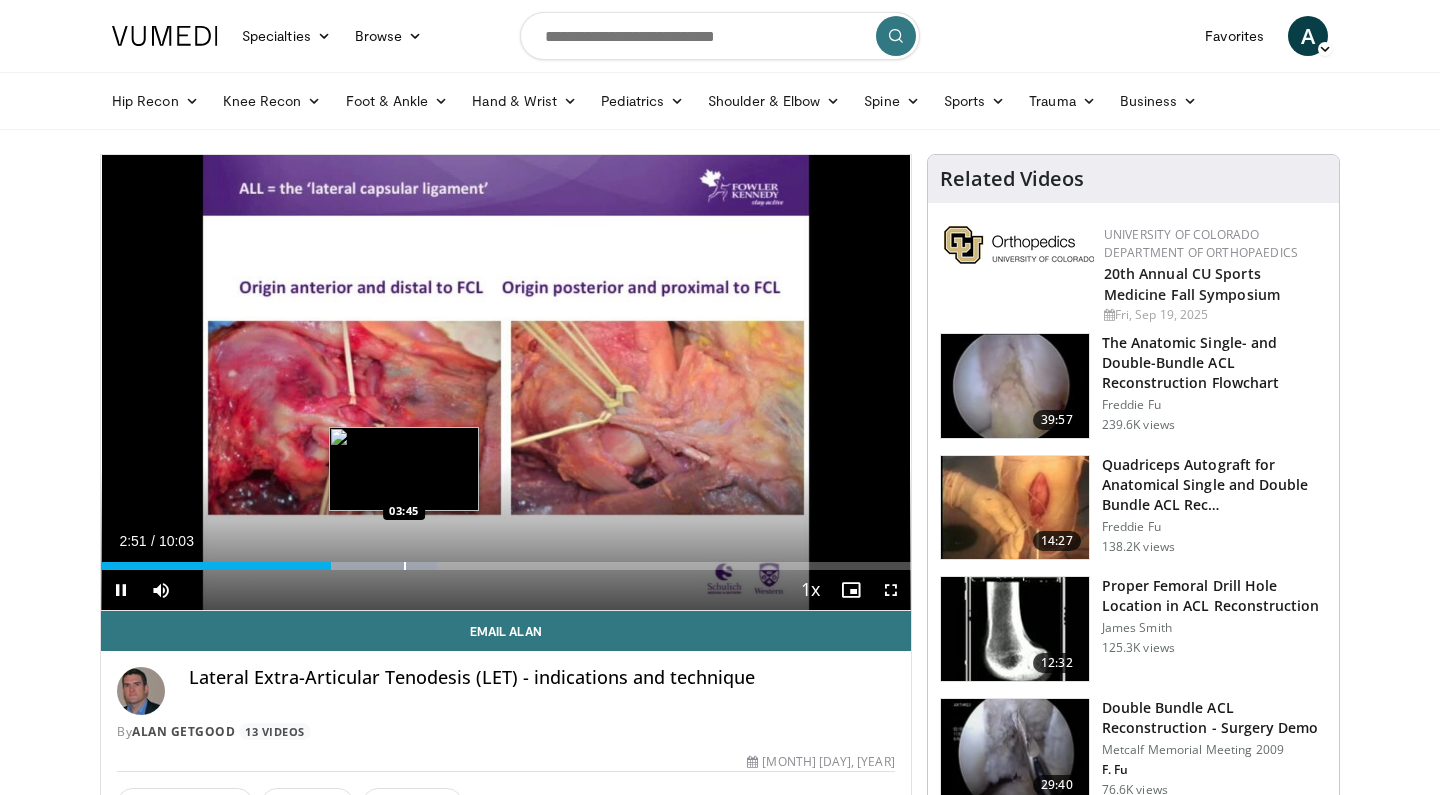 click on "Loaded :  41.46% 02:51 03:45" at bounding box center (506, 560) 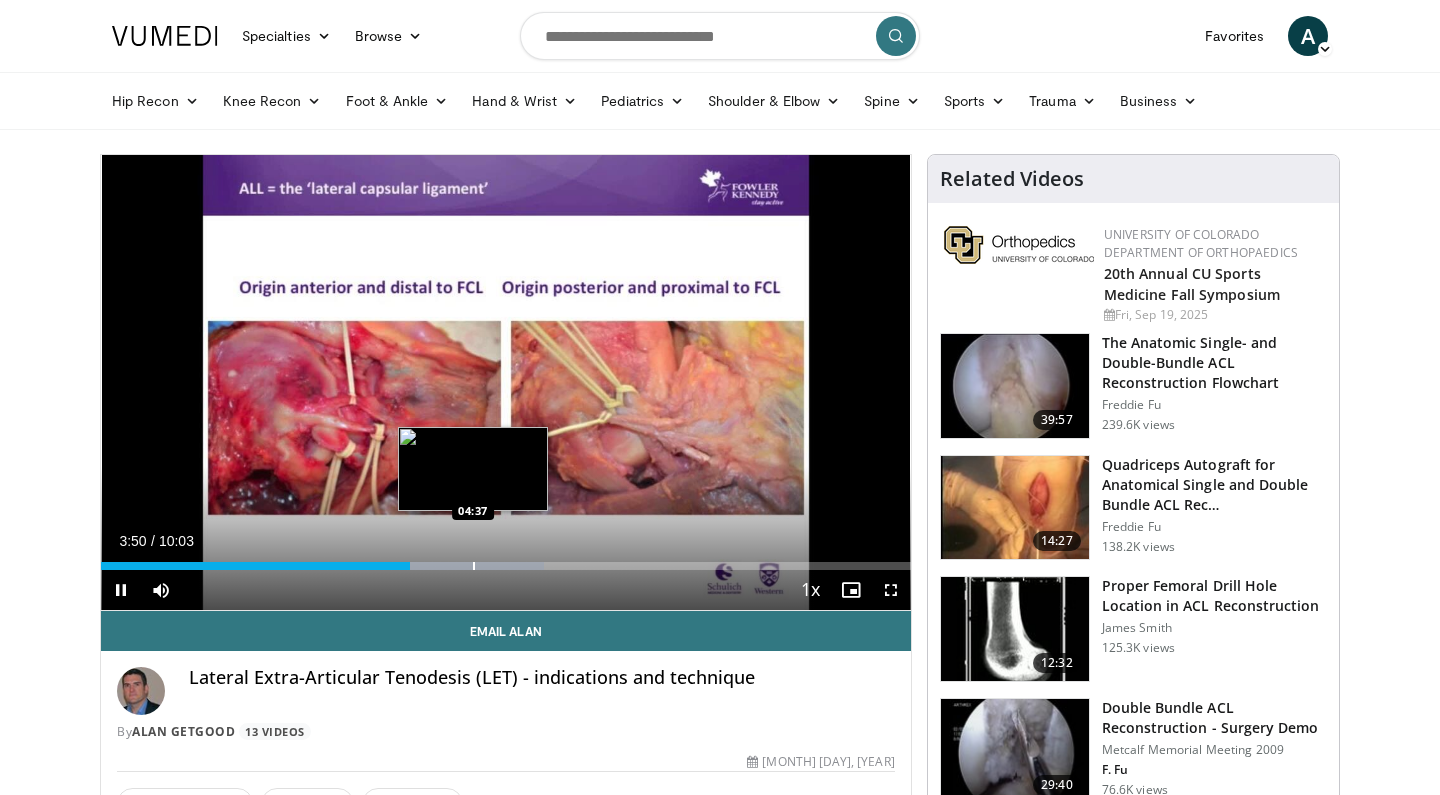 click at bounding box center (474, 566) 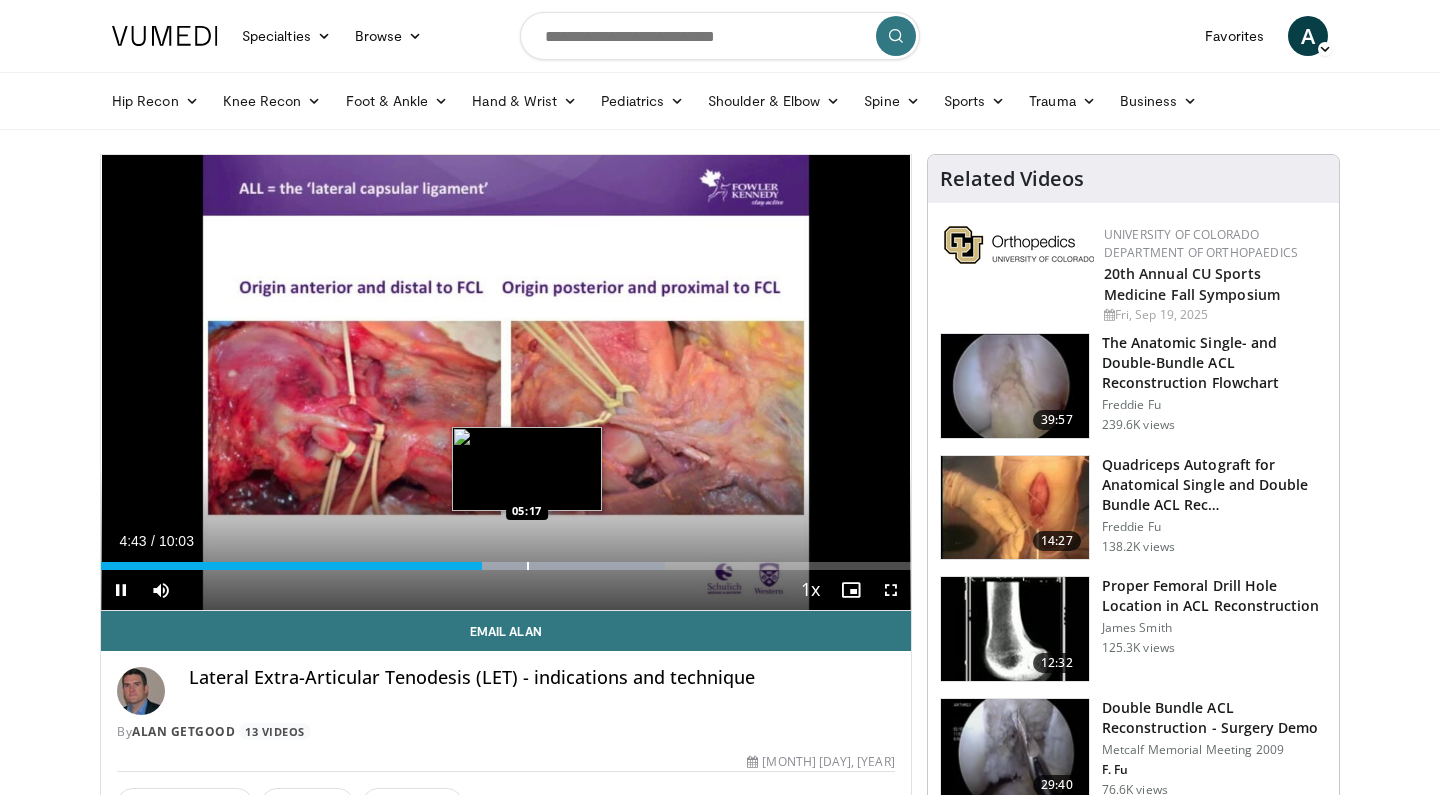 click at bounding box center [528, 566] 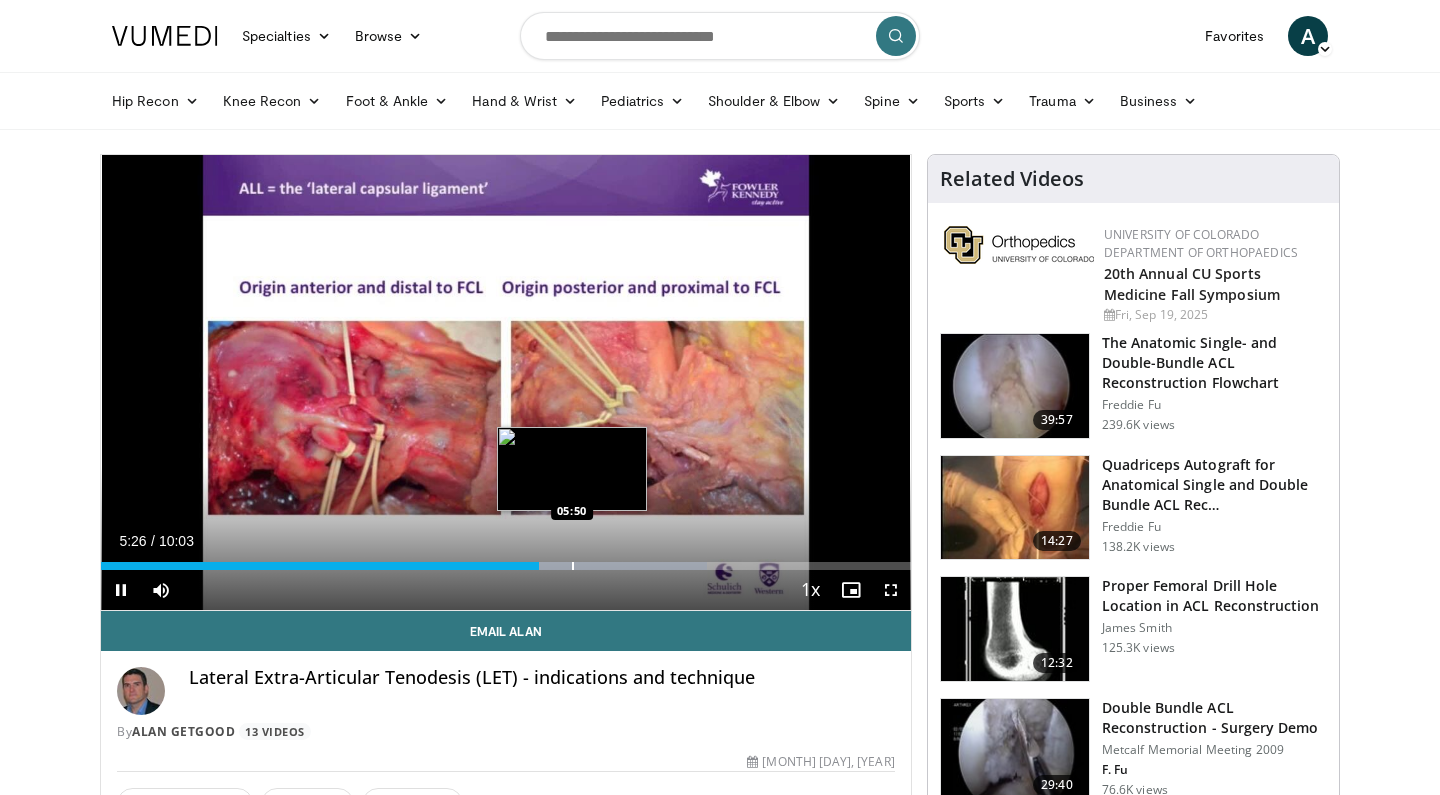 click at bounding box center [573, 566] 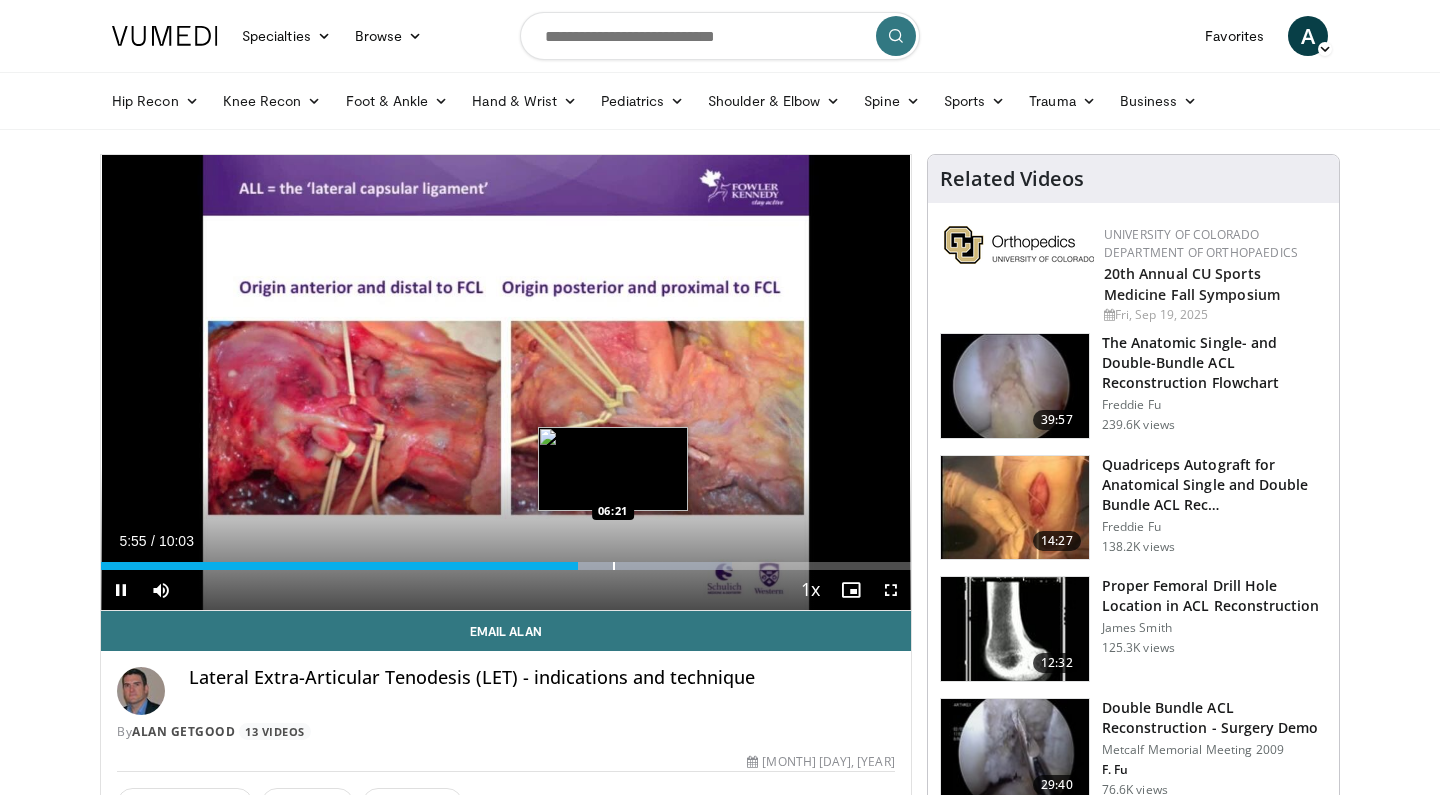 click at bounding box center (614, 566) 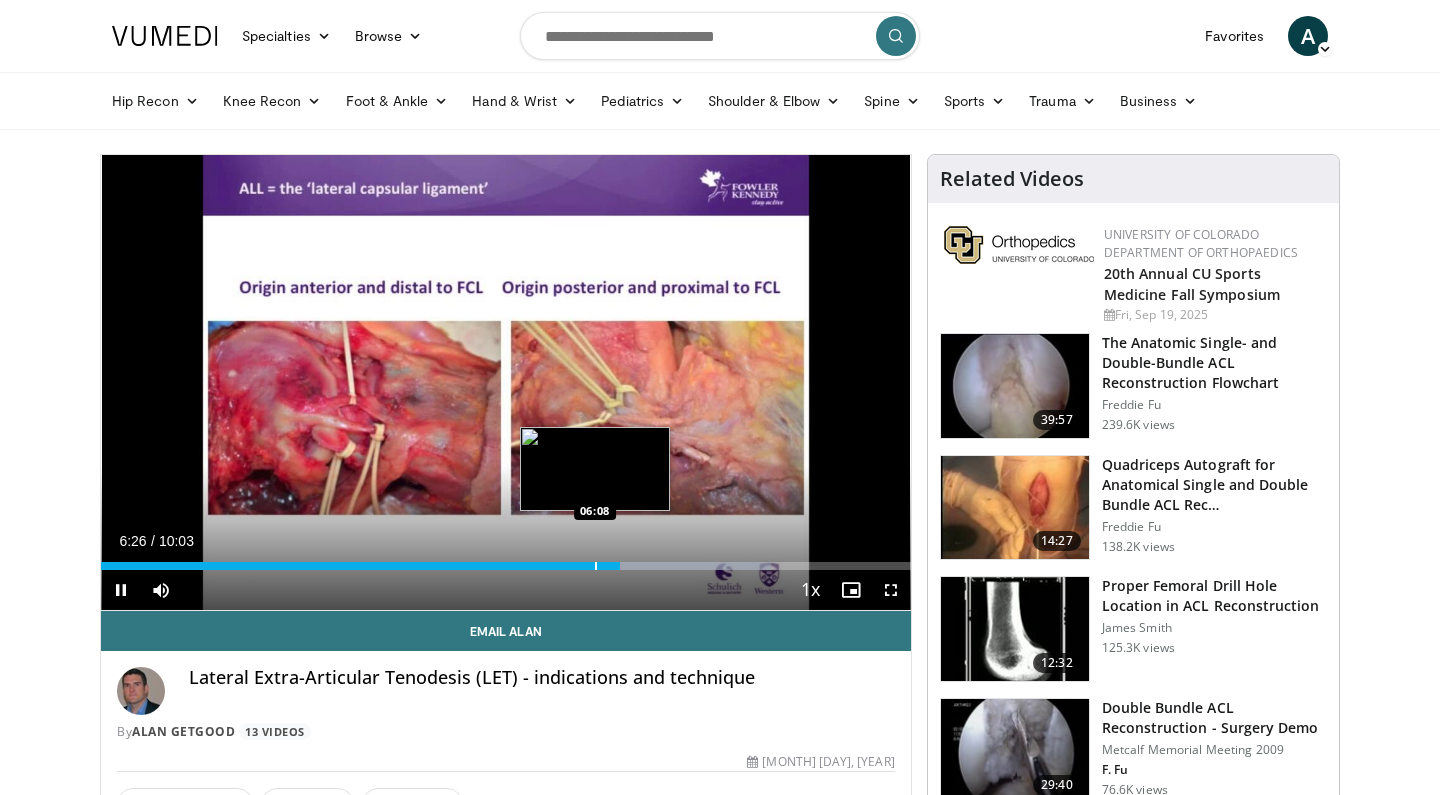 click at bounding box center (596, 566) 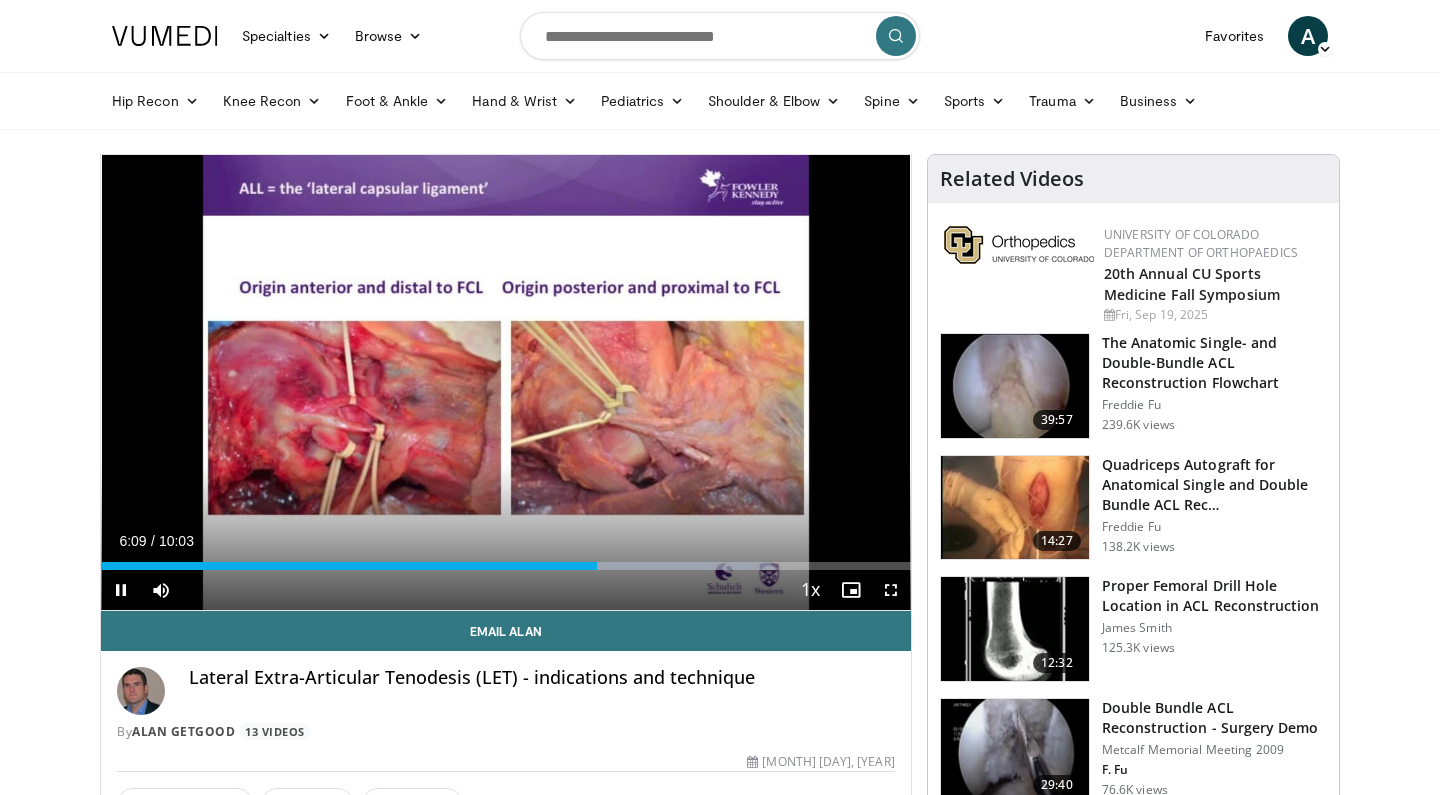 click at bounding box center [121, 590] 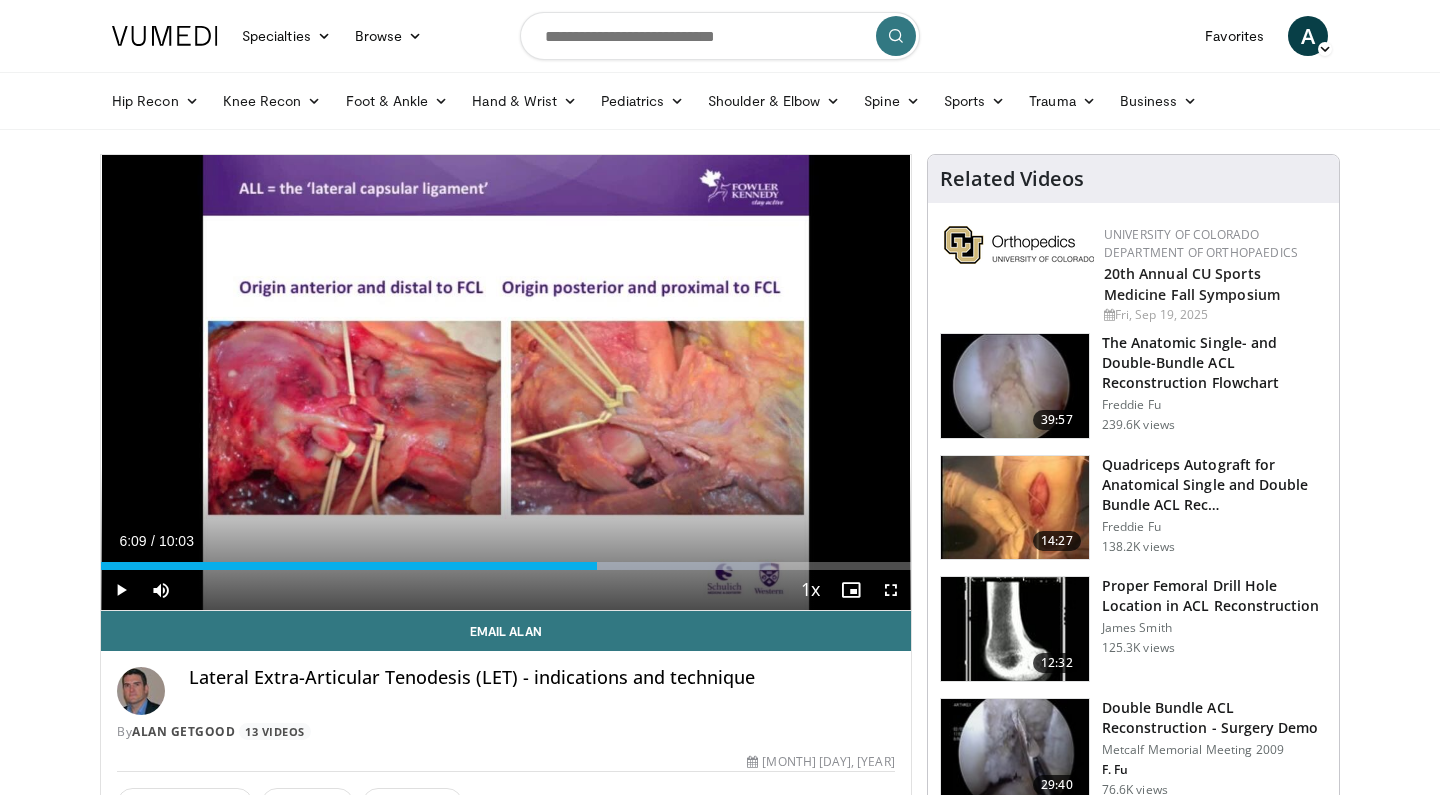 click at bounding box center (121, 590) 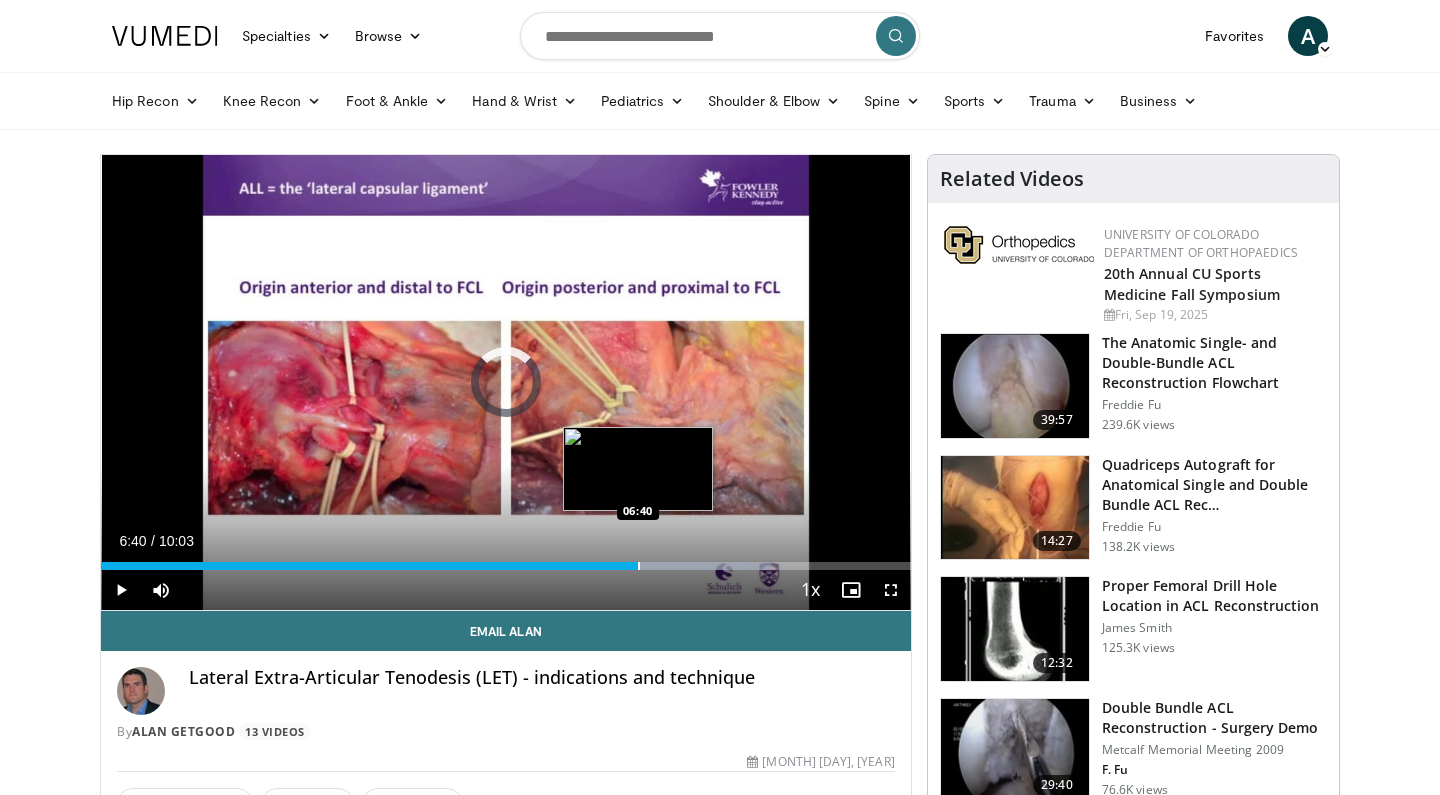 click at bounding box center [639, 566] 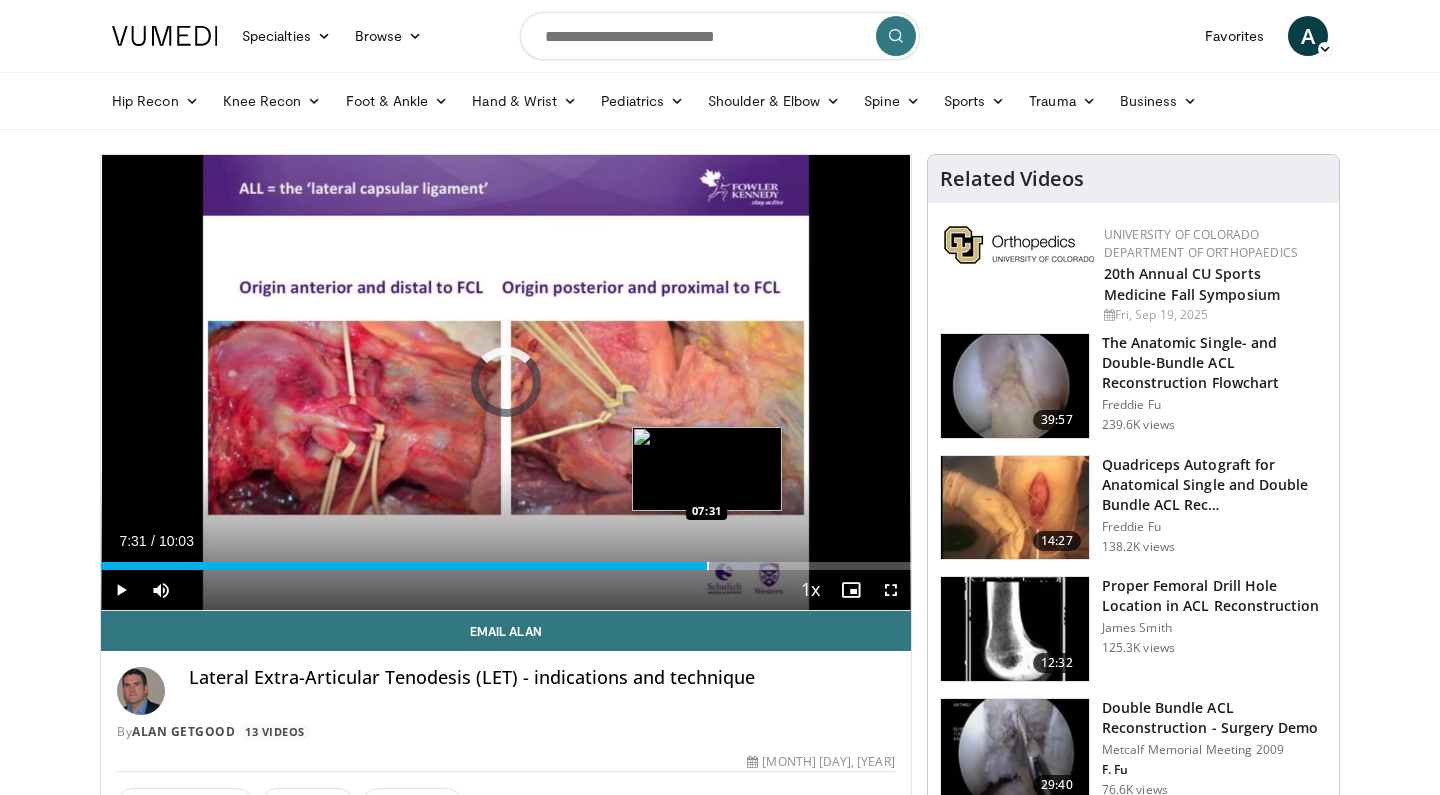 click at bounding box center [708, 566] 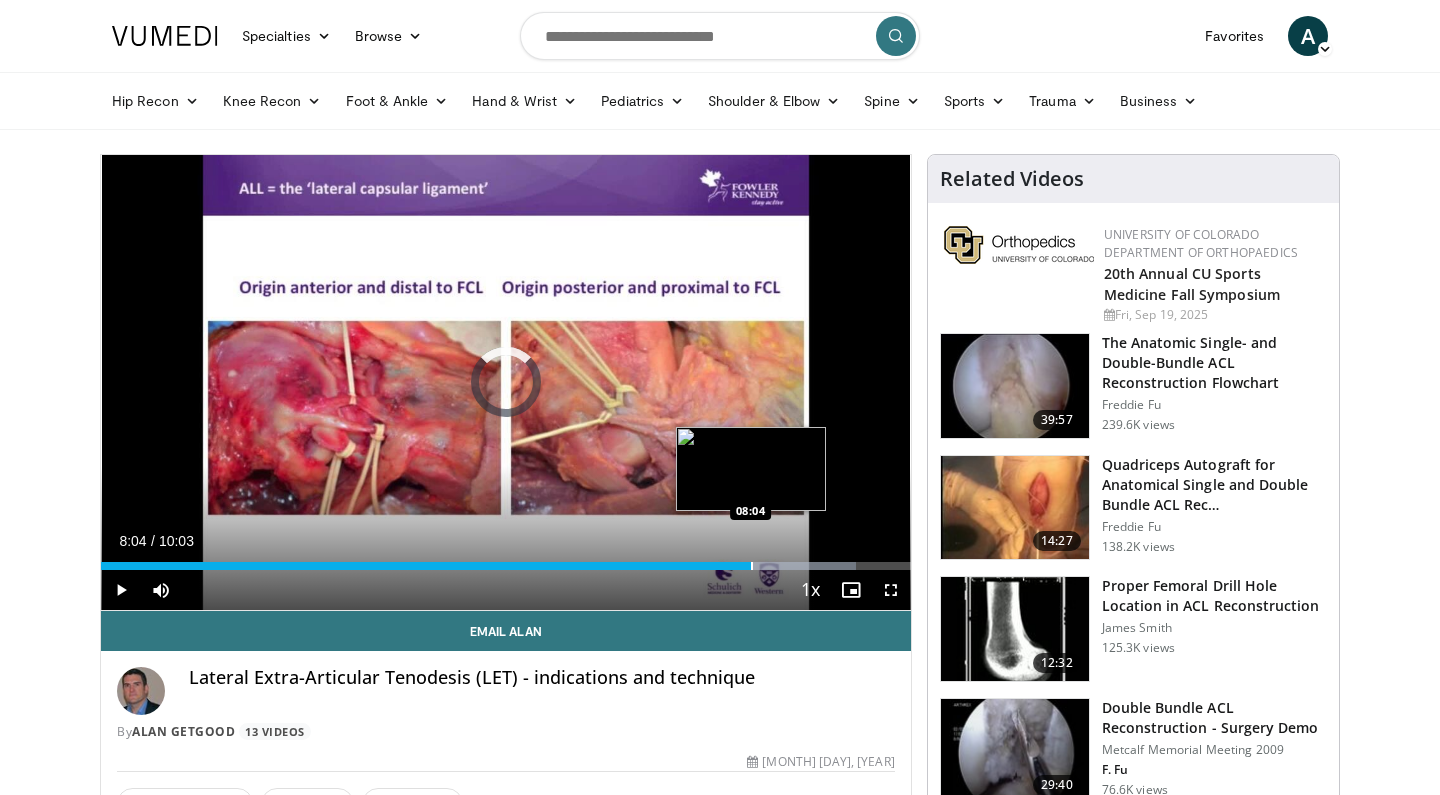 click at bounding box center (752, 566) 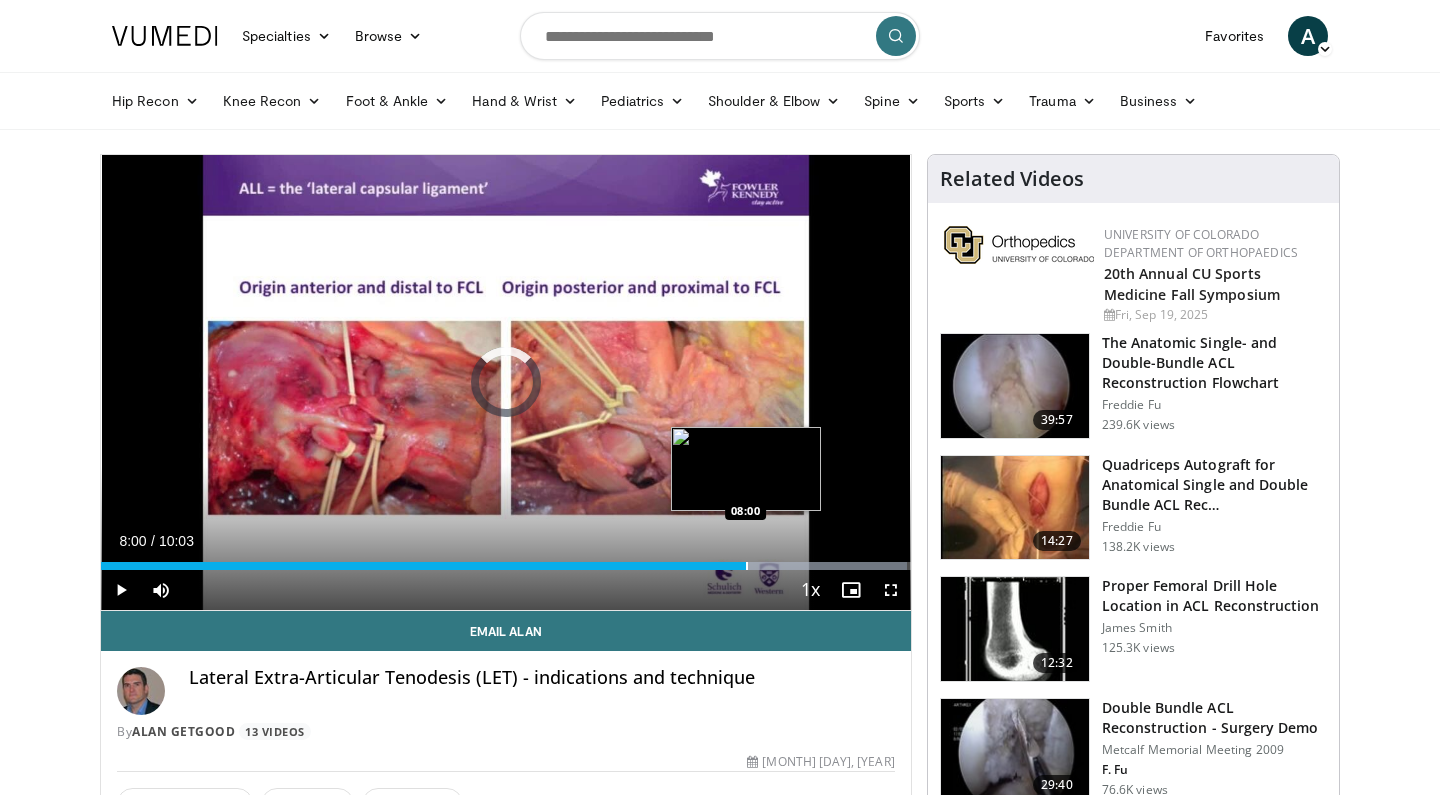 click at bounding box center (747, 566) 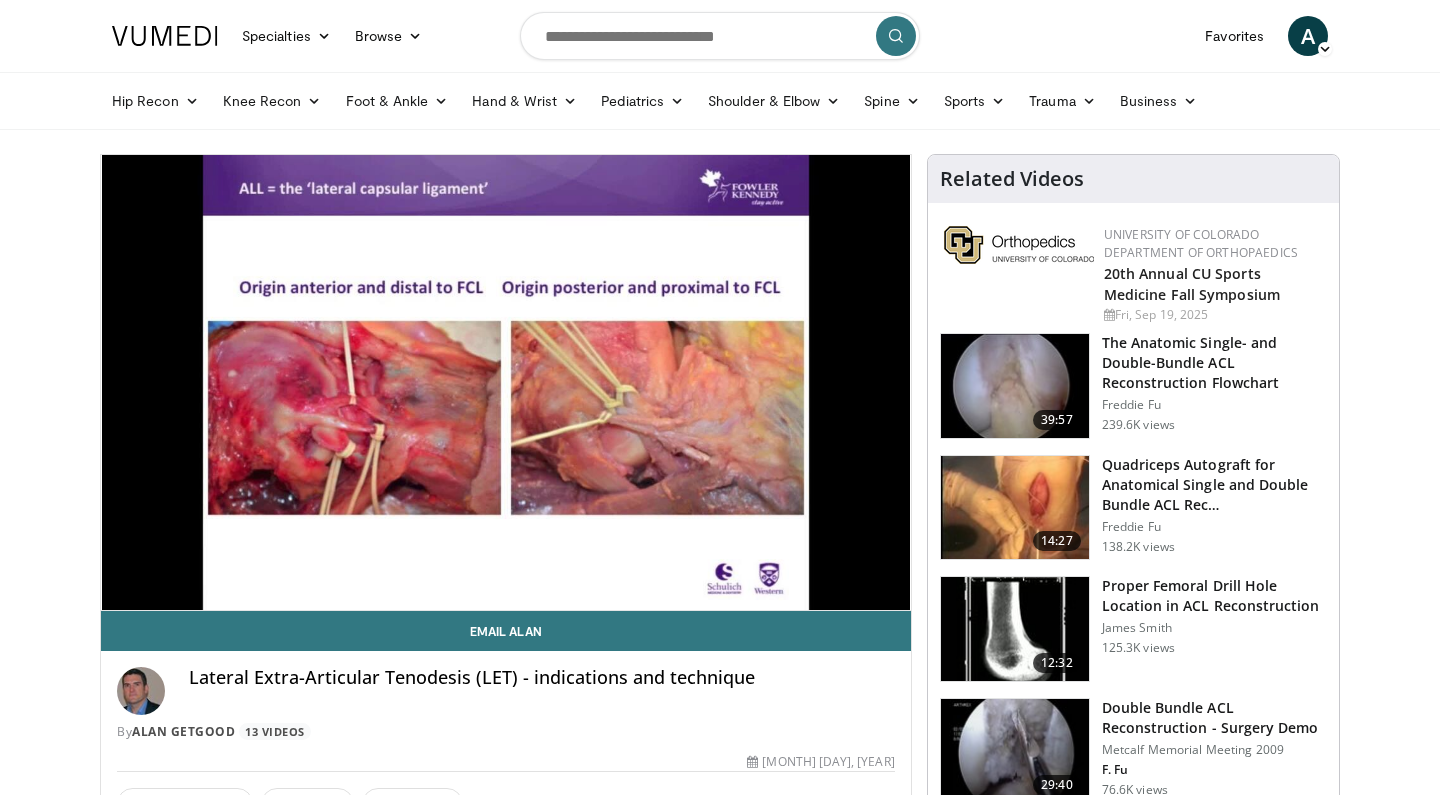 click on "10 seconds
Tap to unmute" at bounding box center [506, 382] 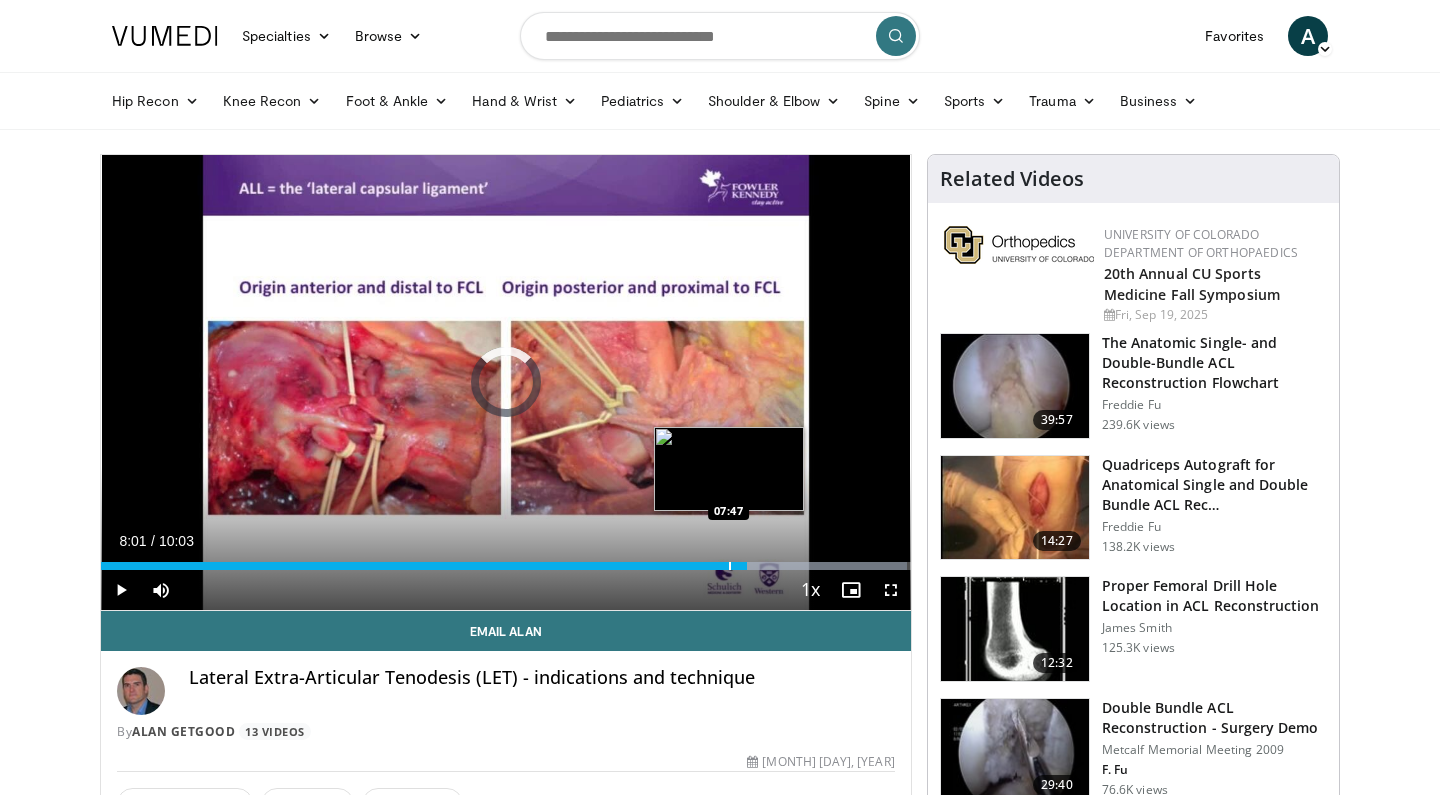 click at bounding box center [730, 566] 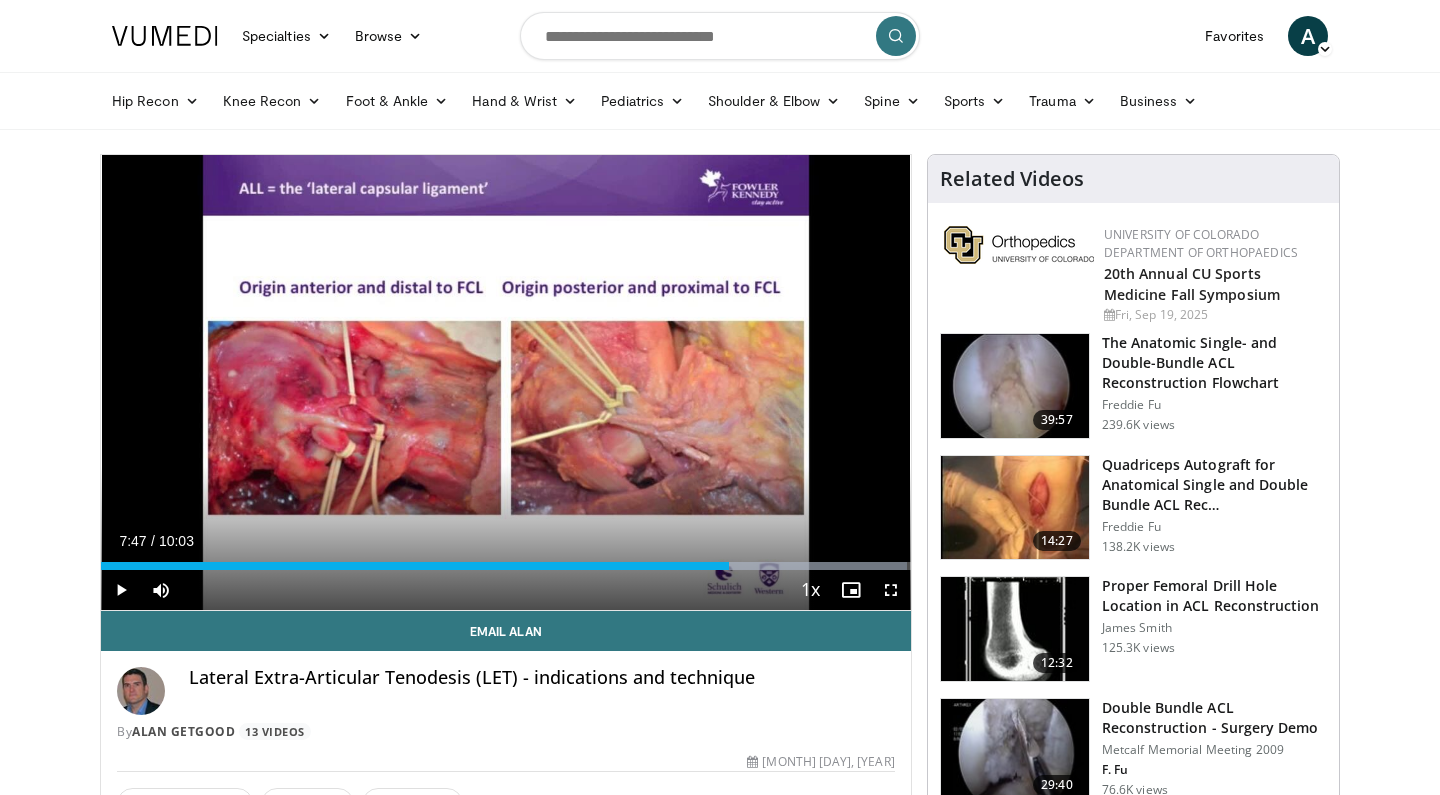 click at bounding box center [121, 590] 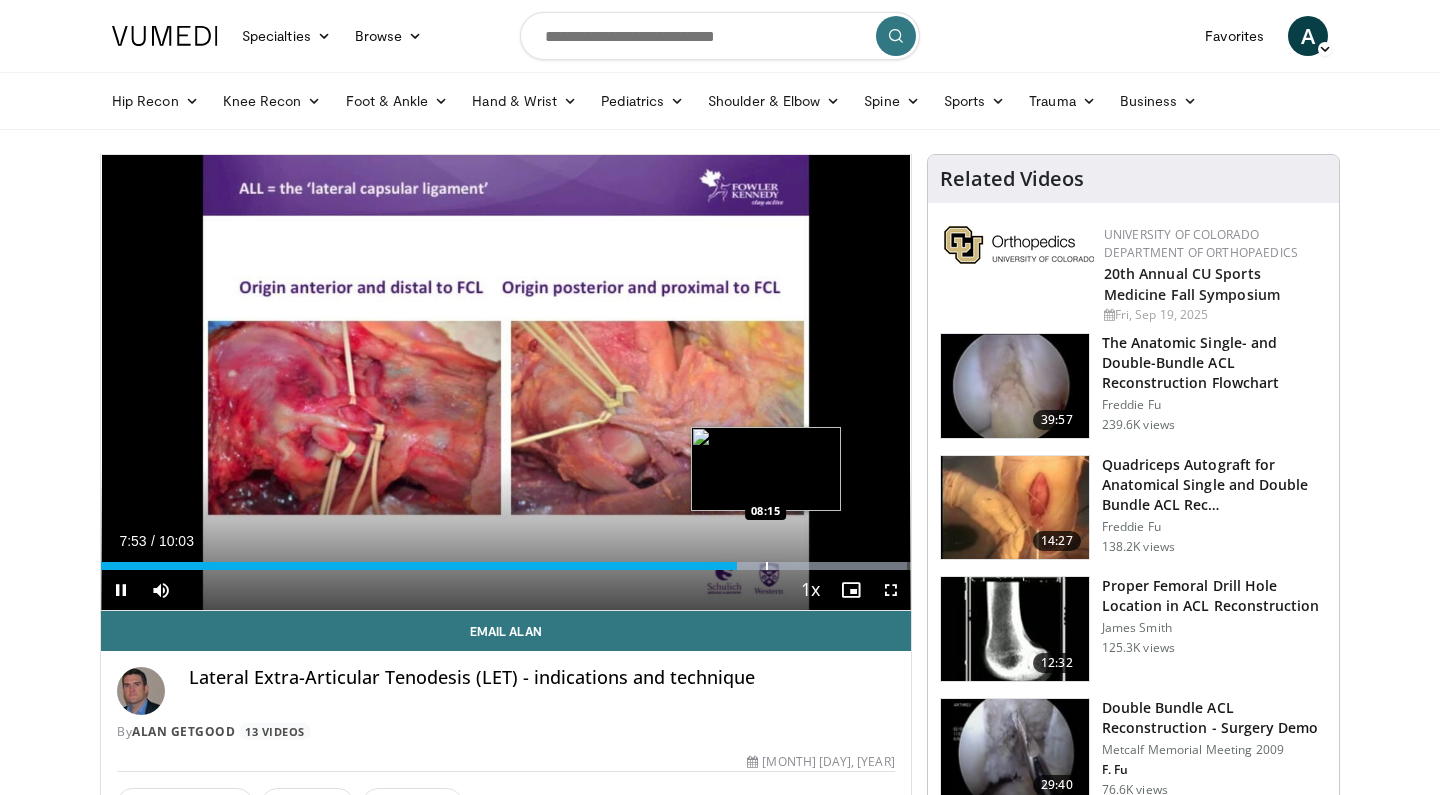 click at bounding box center [767, 566] 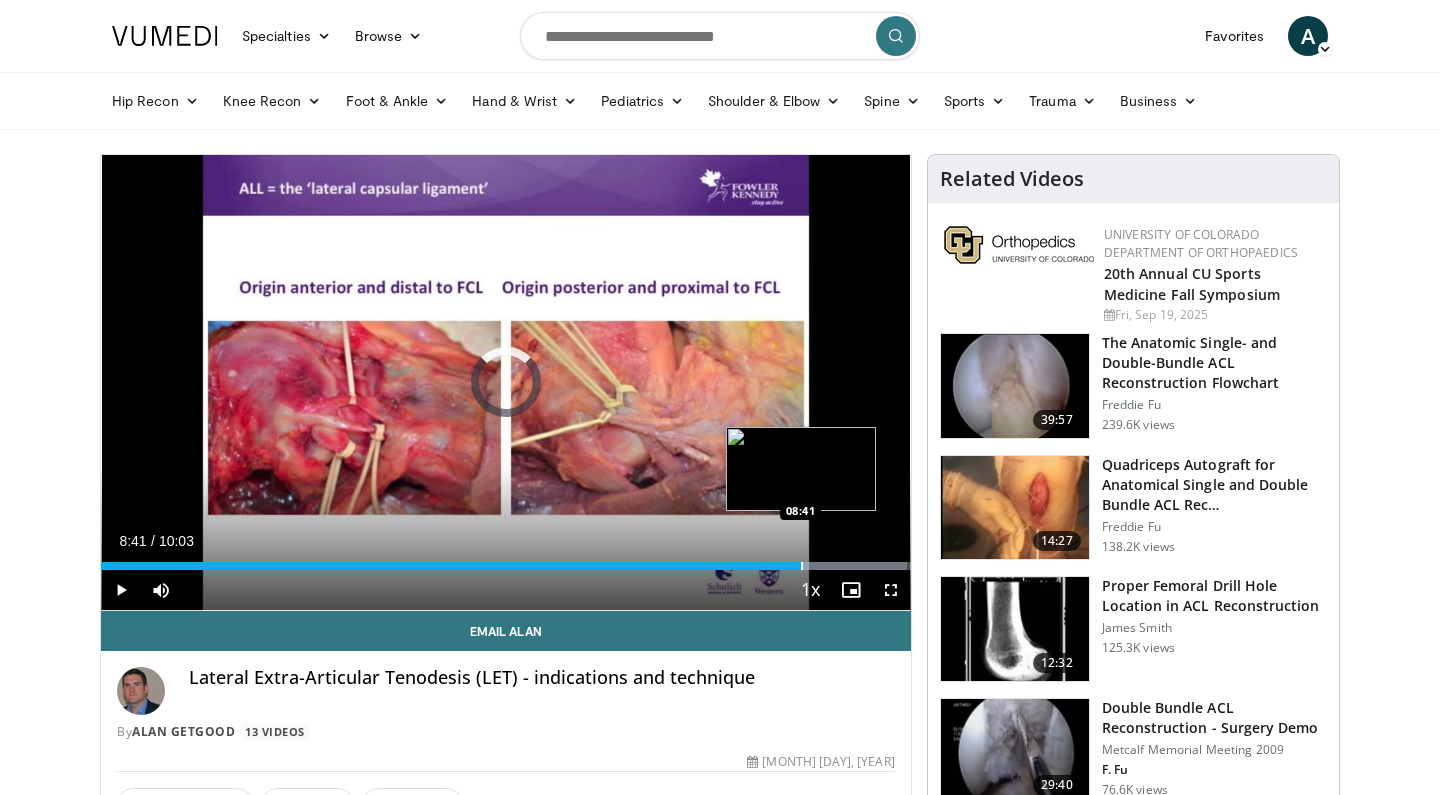 click at bounding box center [802, 566] 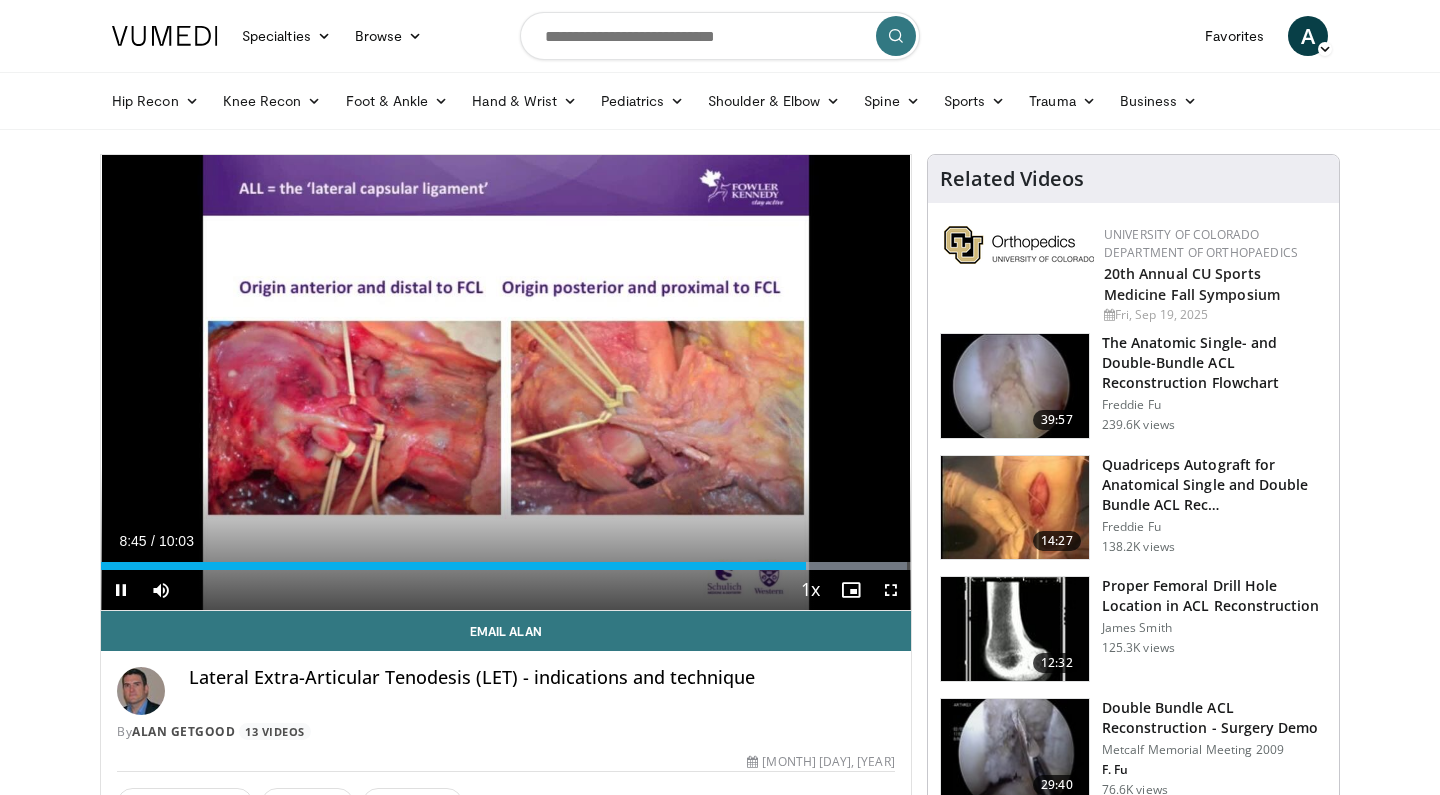 click at bounding box center [121, 590] 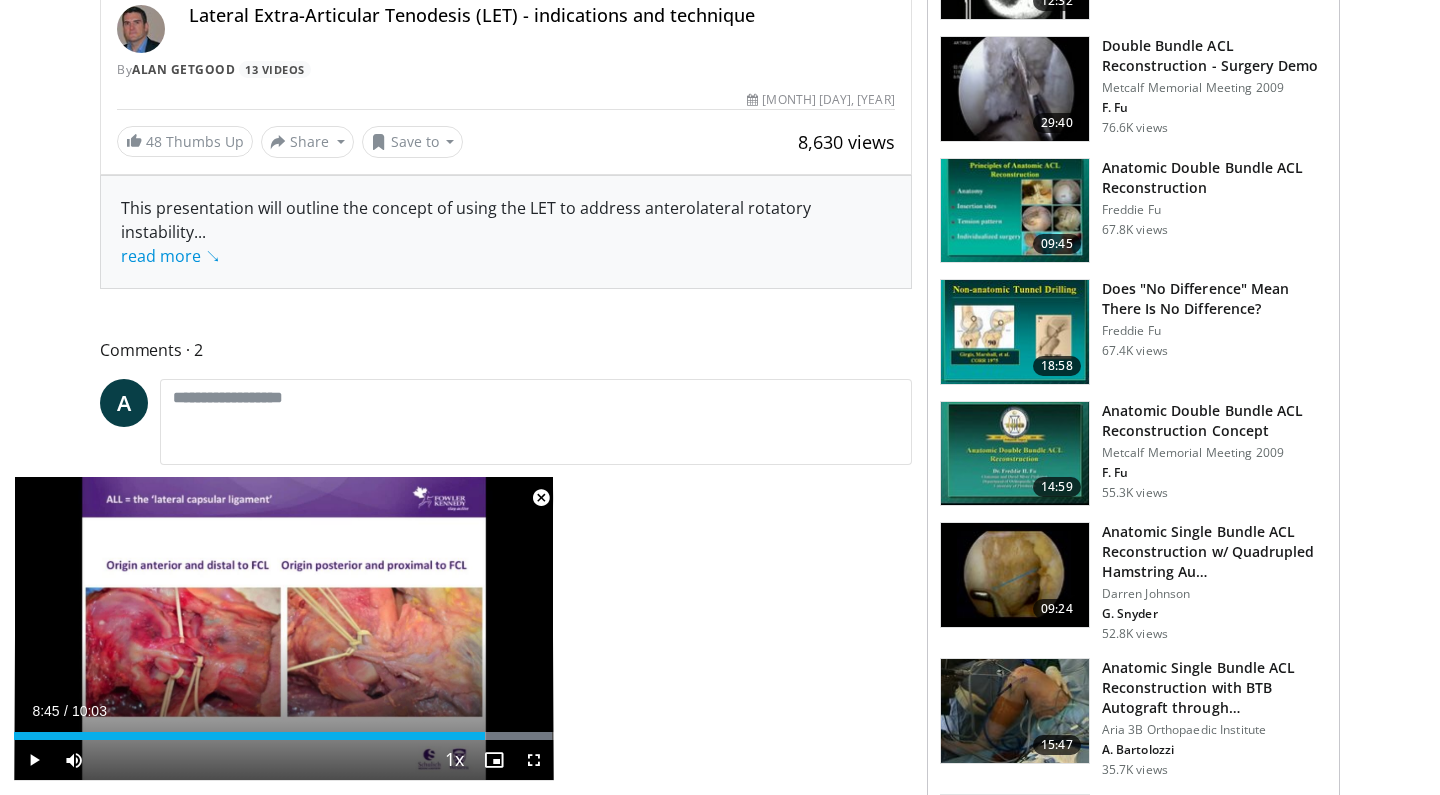 scroll, scrollTop: 664, scrollLeft: 0, axis: vertical 